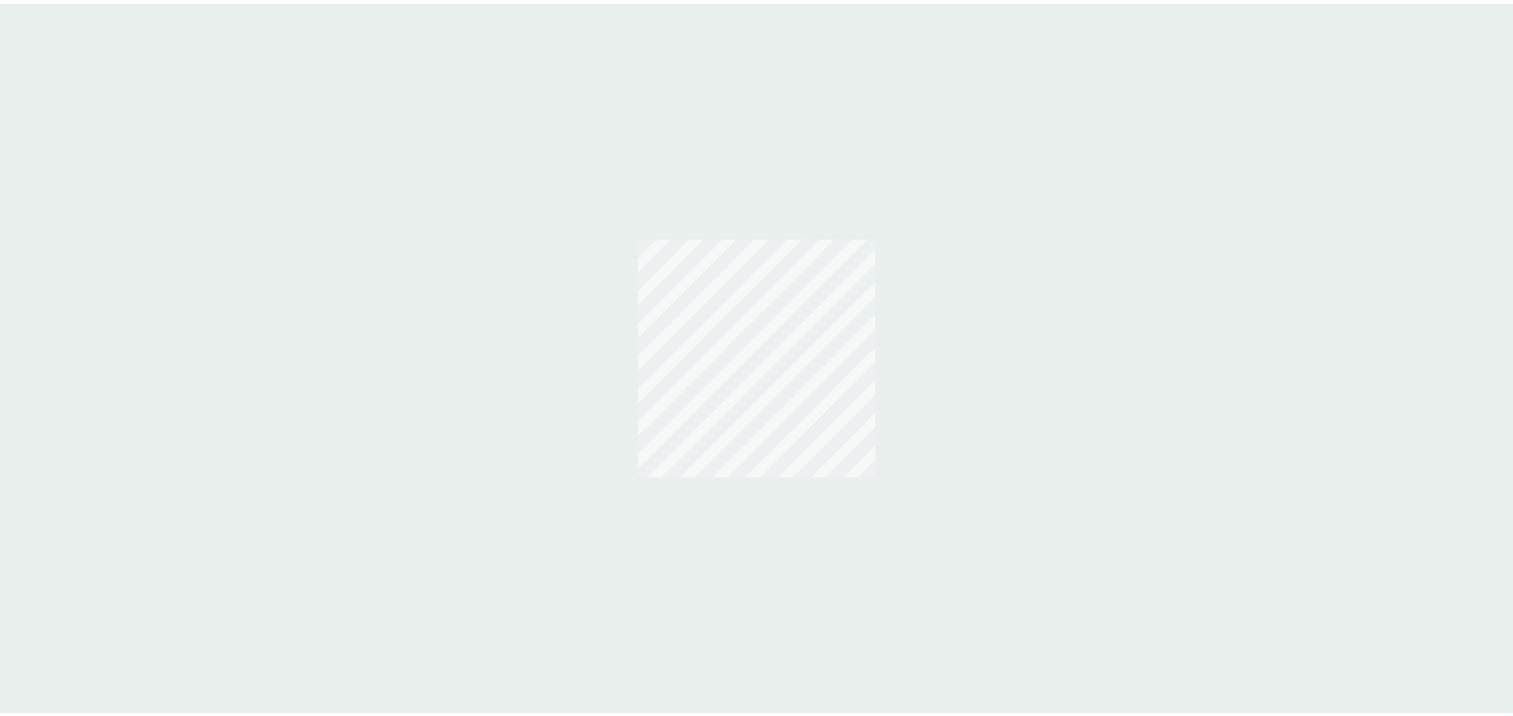 scroll, scrollTop: 0, scrollLeft: 0, axis: both 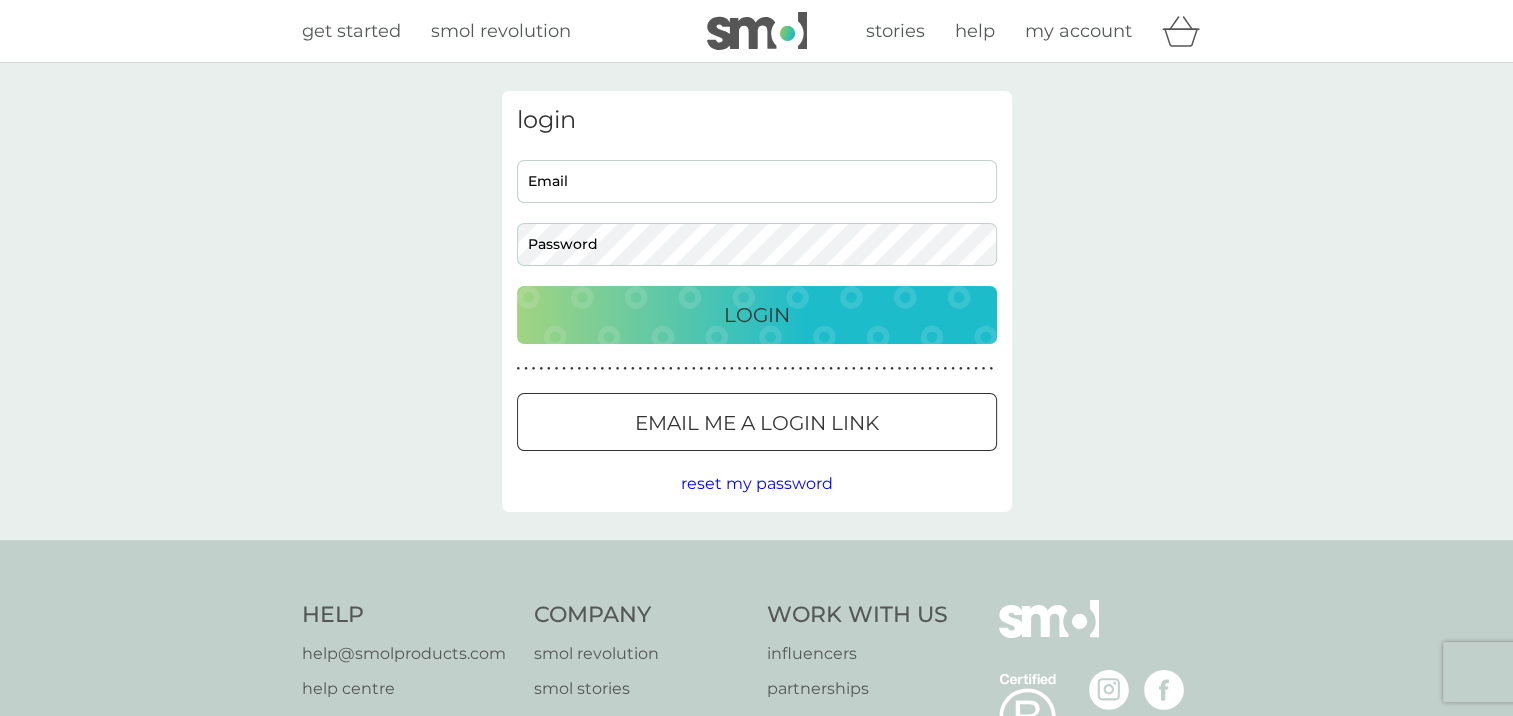 type on "[EMAIL]" 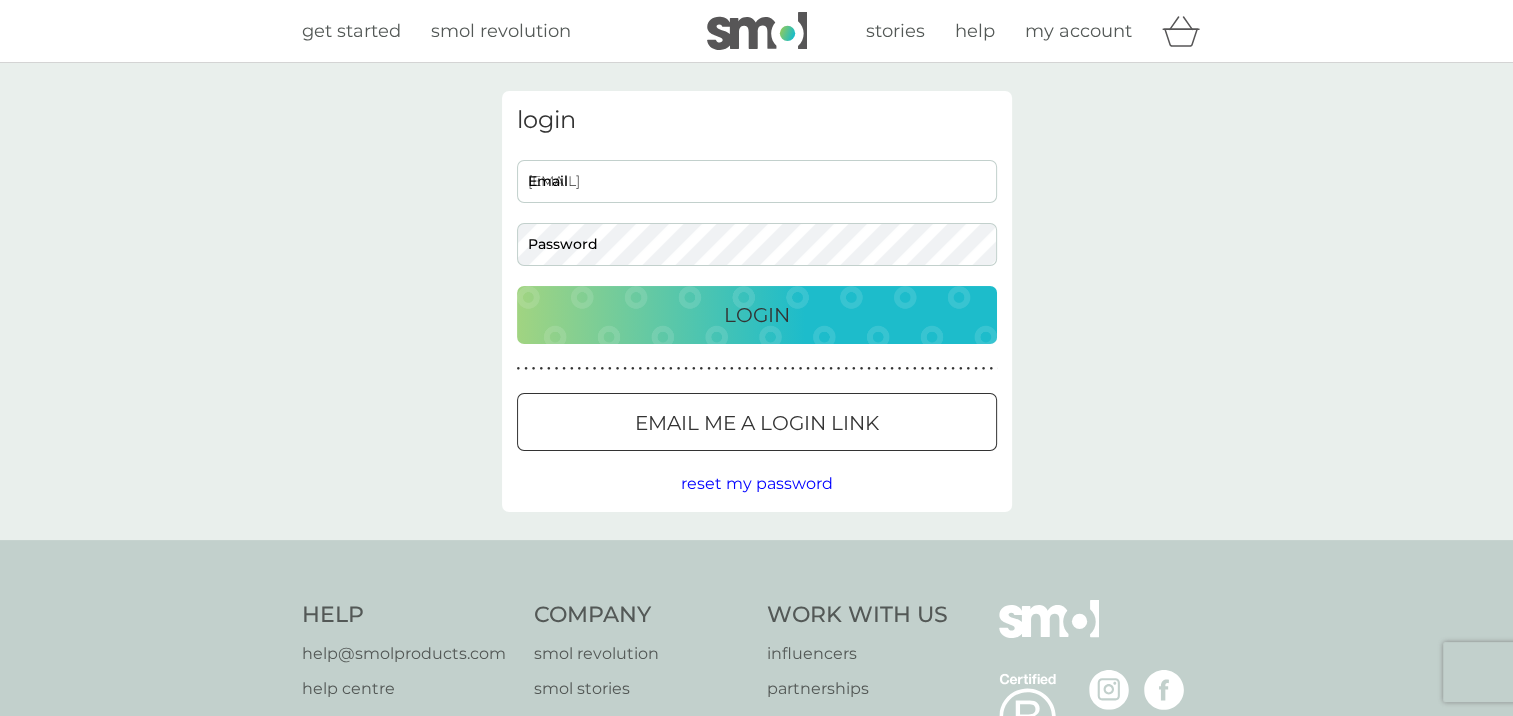 click on "Login" at bounding box center (757, 315) 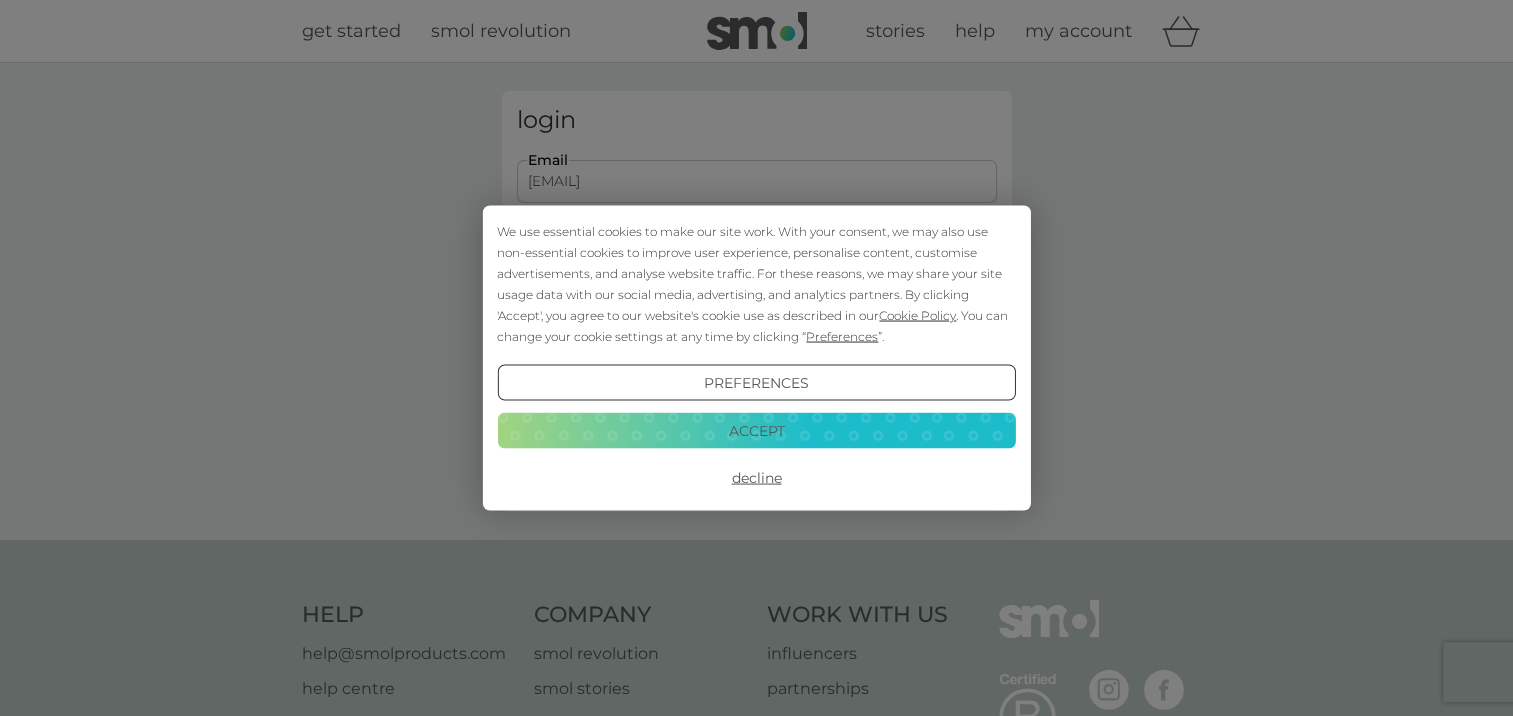 scroll, scrollTop: 0, scrollLeft: 0, axis: both 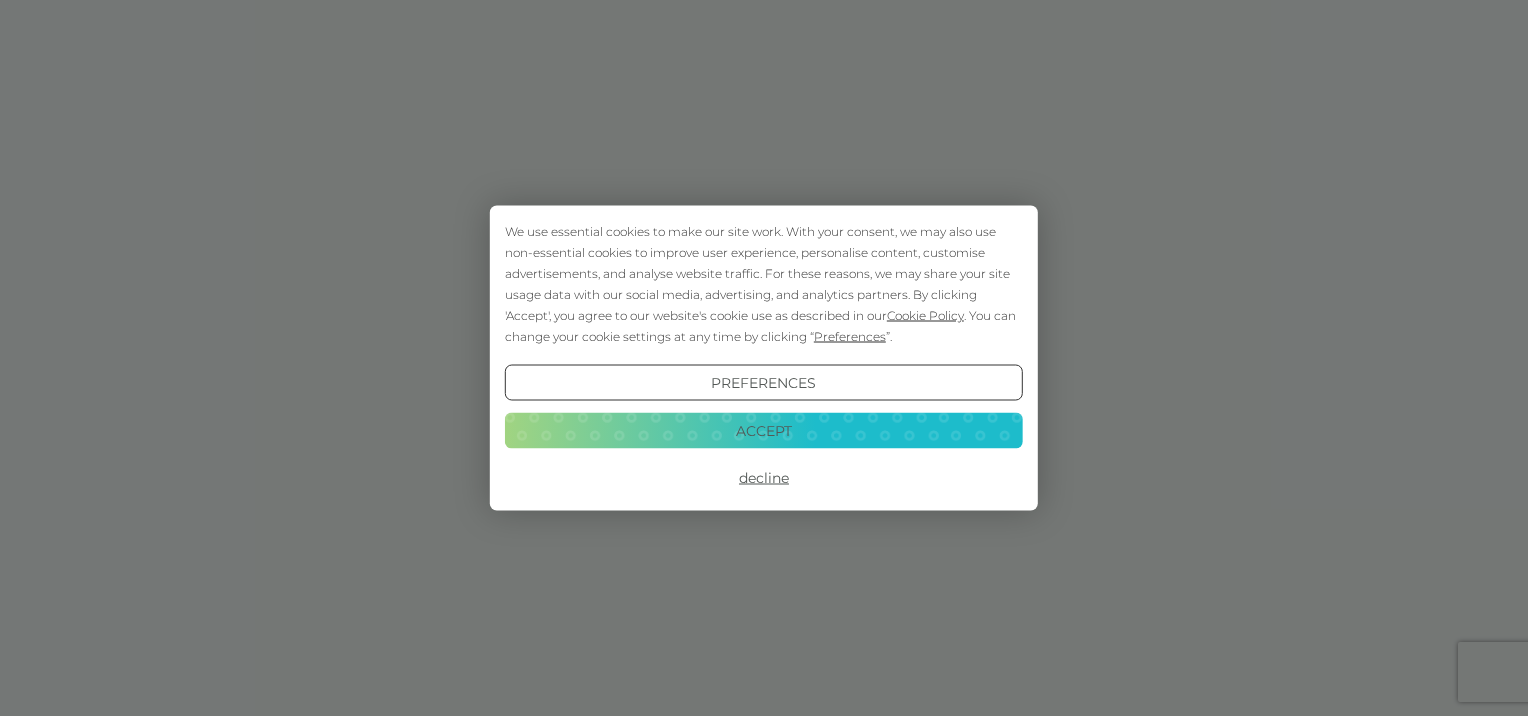 click on "Decline" at bounding box center [764, 478] 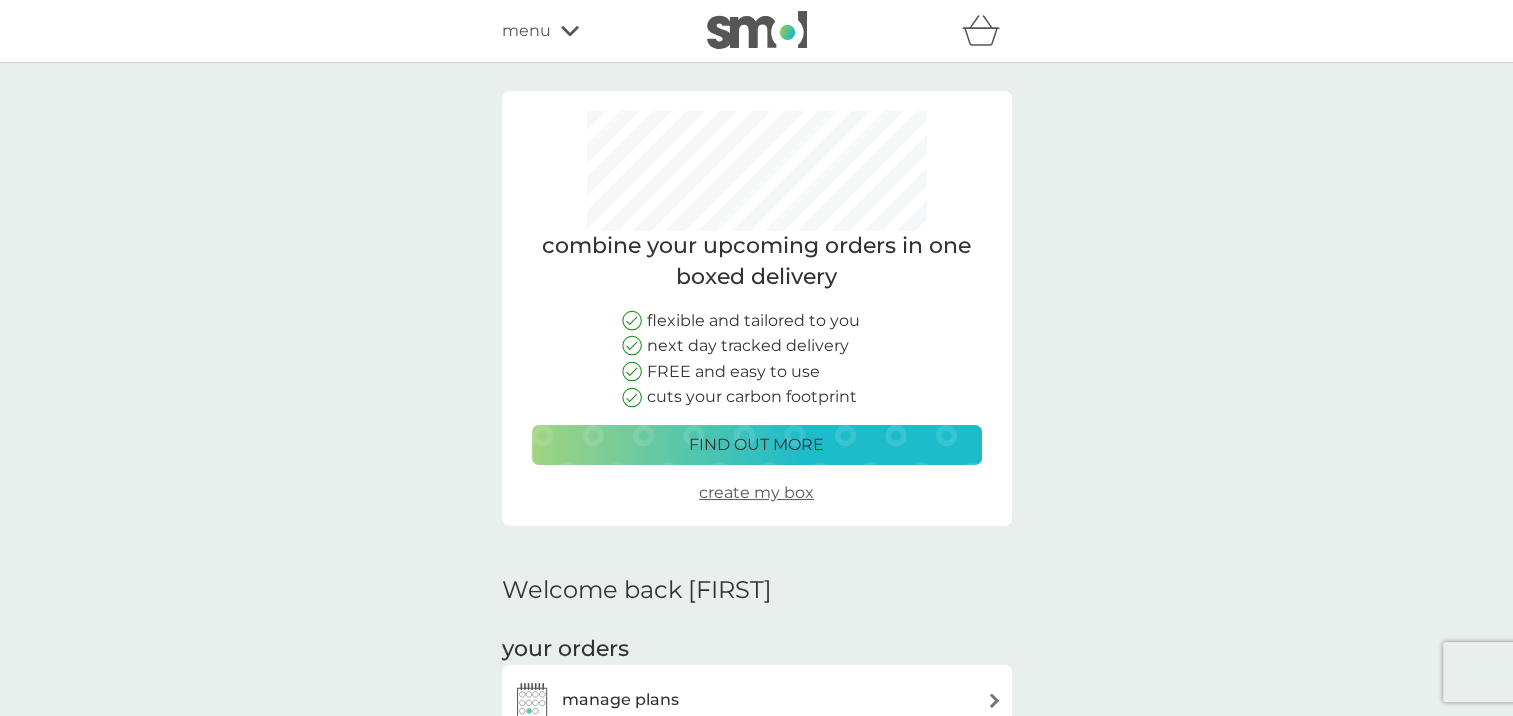 scroll, scrollTop: 0, scrollLeft: 0, axis: both 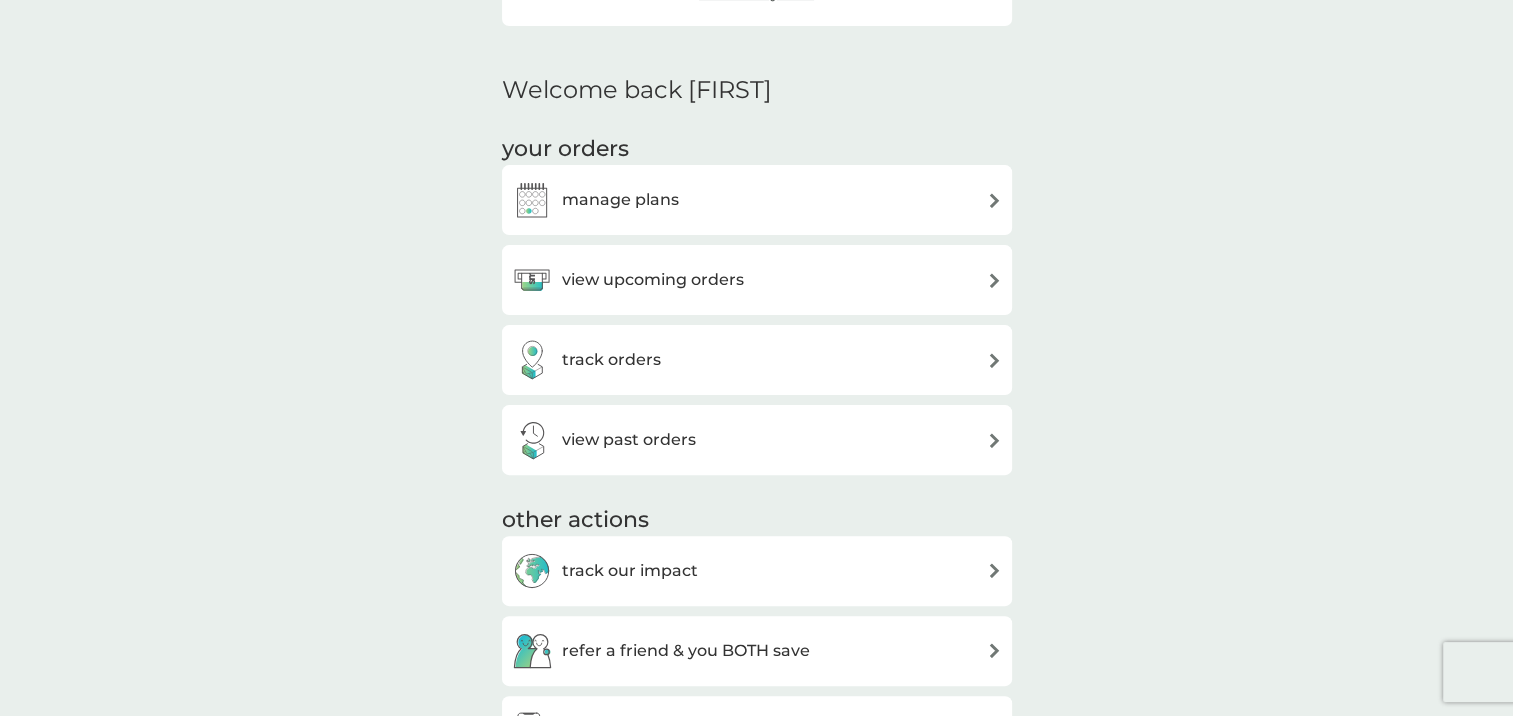 click on "view upcoming orders" at bounding box center [757, 280] 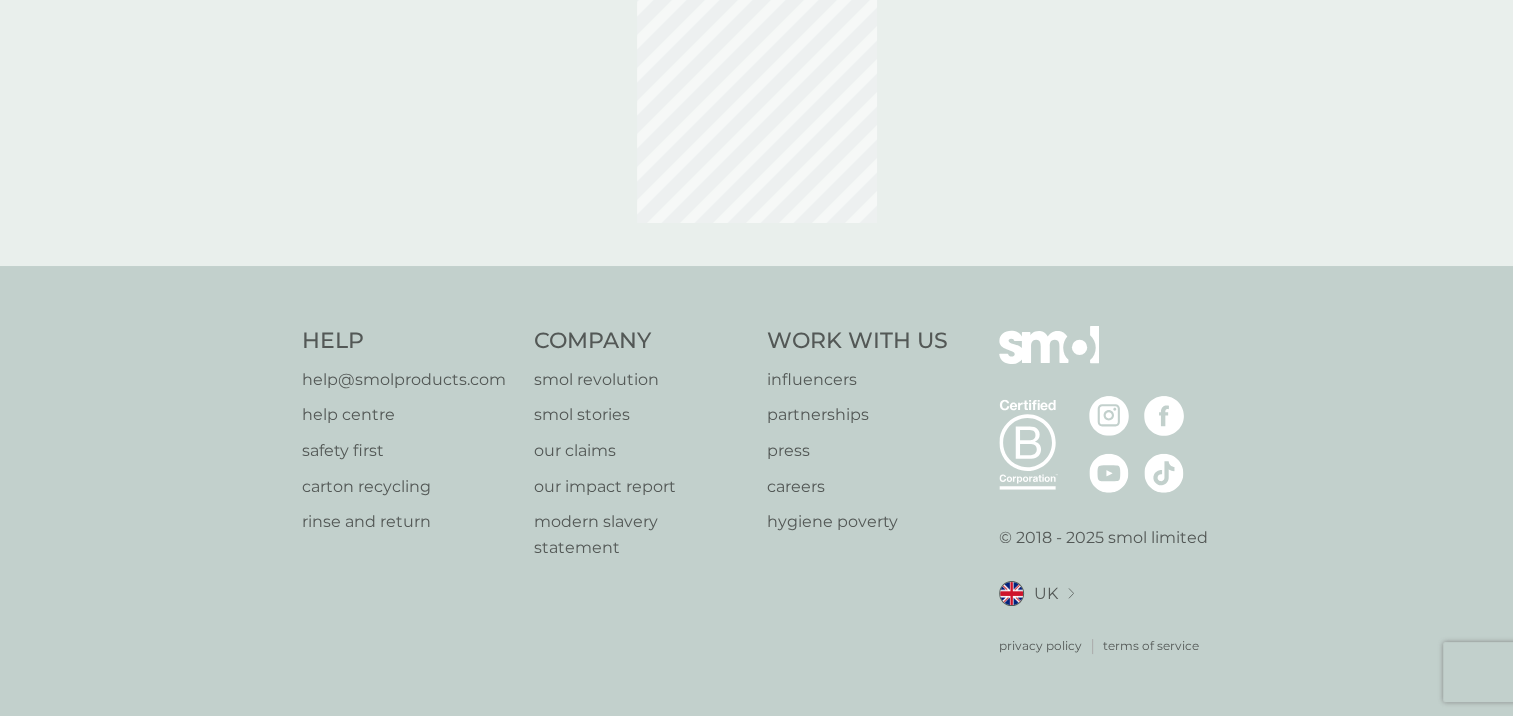 scroll, scrollTop: 0, scrollLeft: 0, axis: both 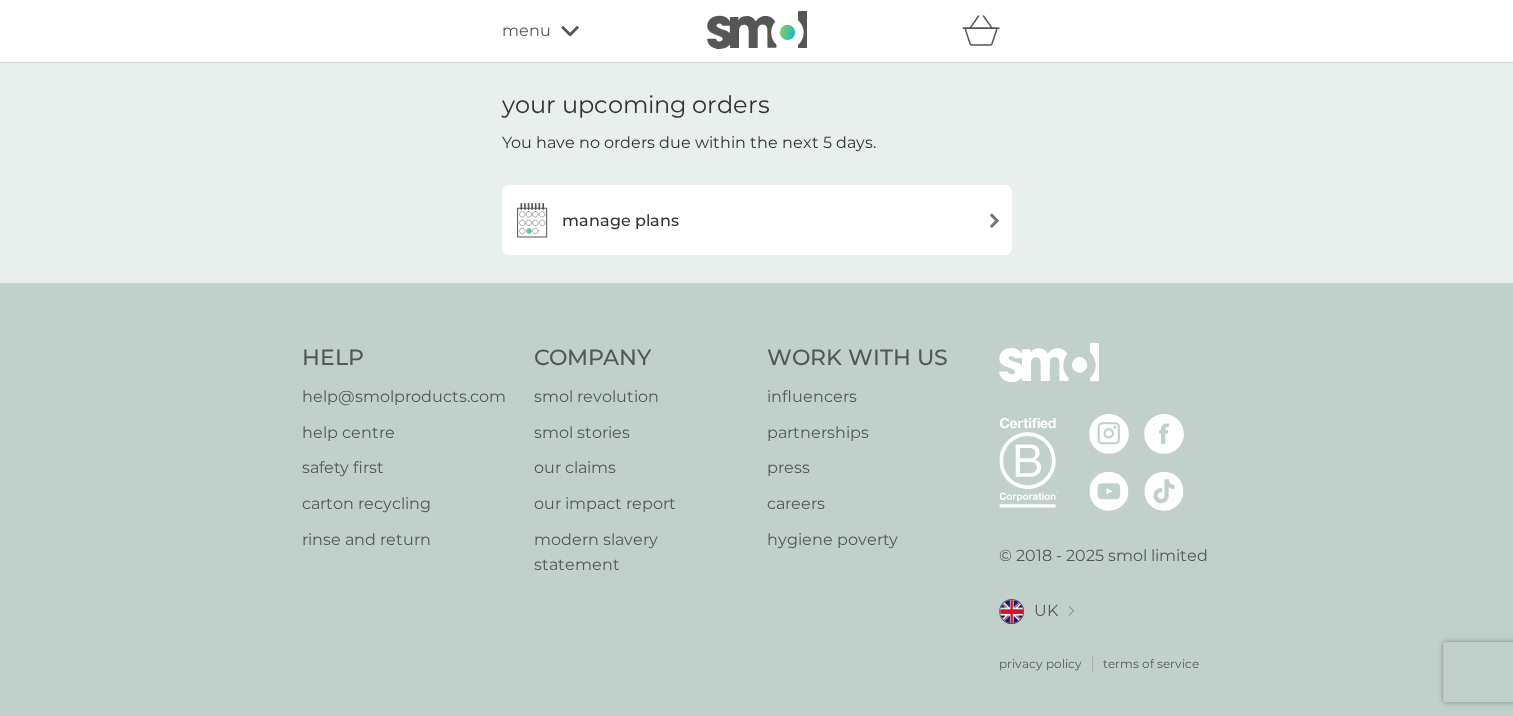 click on "manage plans" at bounding box center [757, 220] 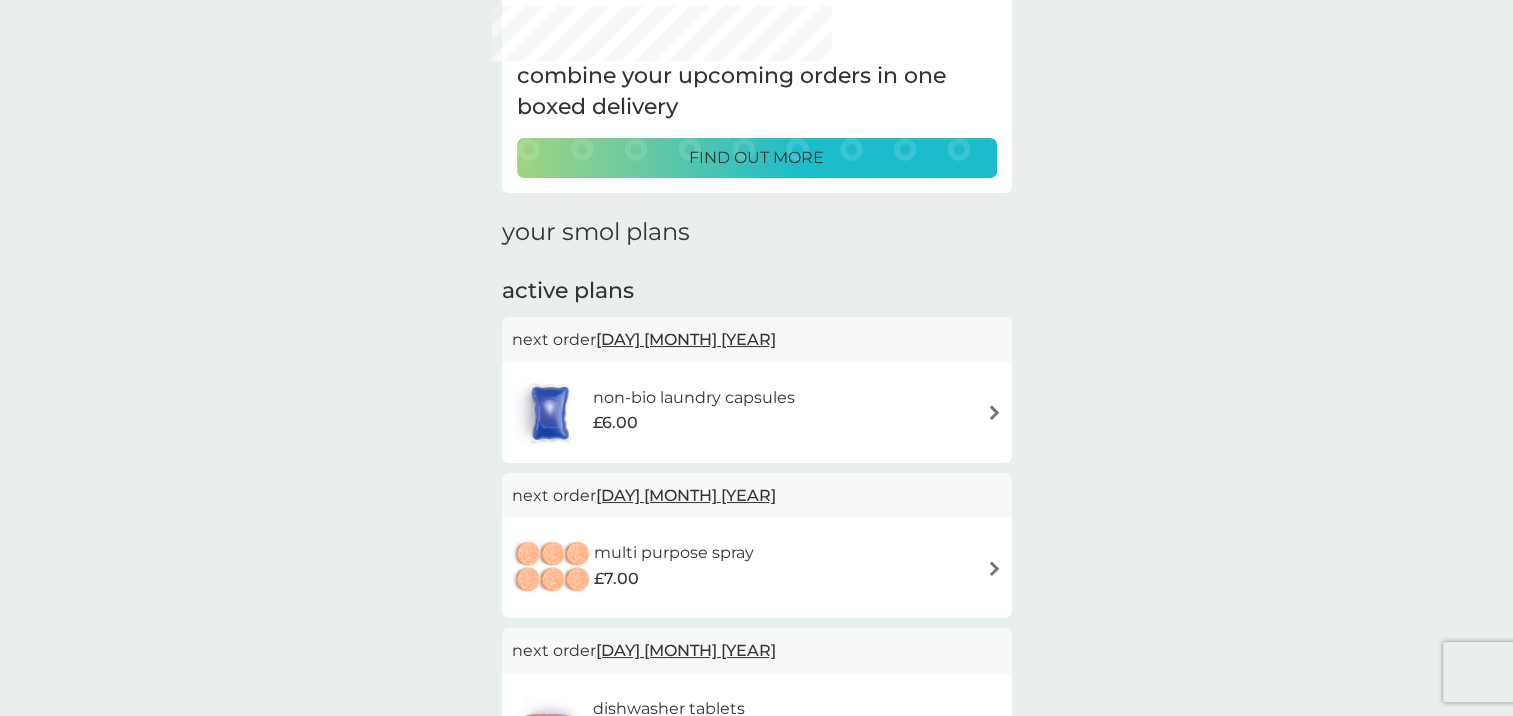 scroll, scrollTop: 200, scrollLeft: 0, axis: vertical 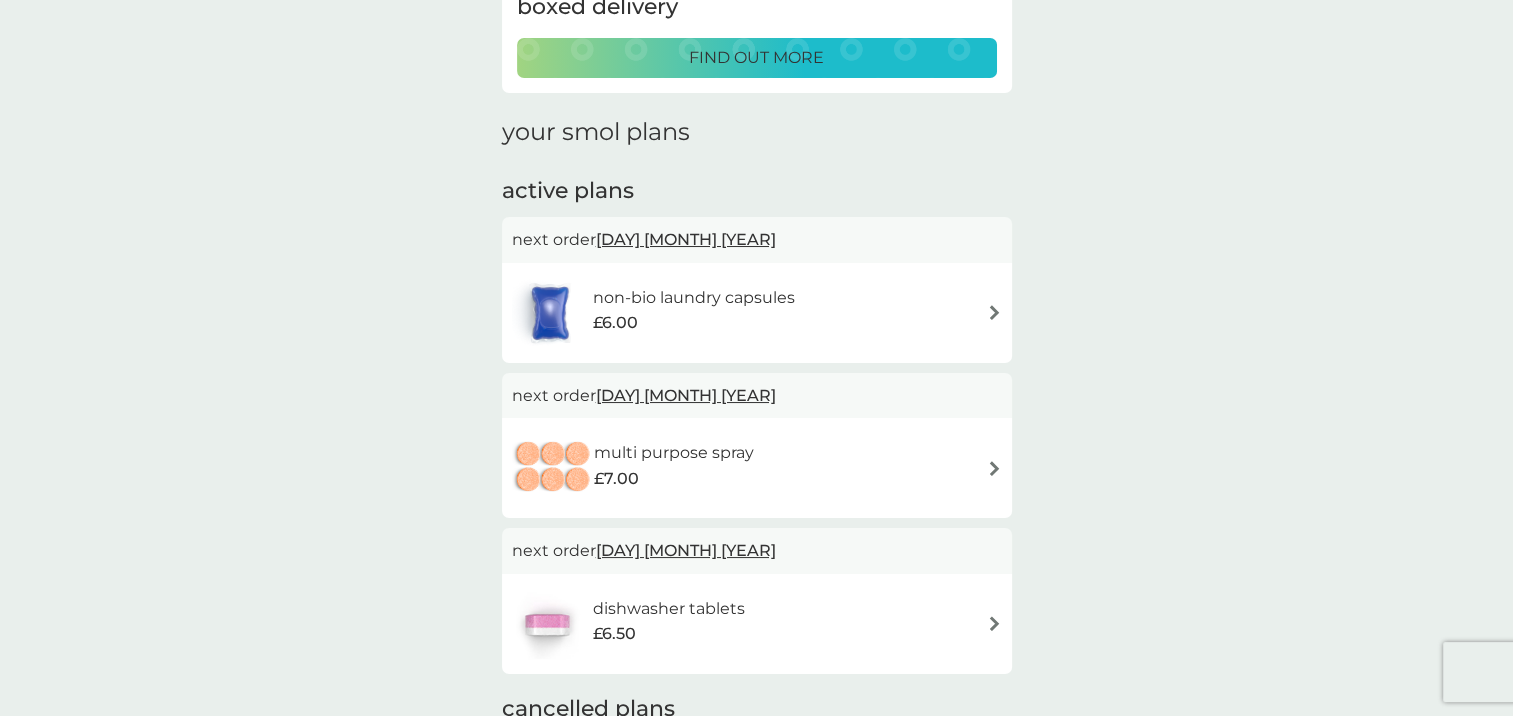 click on "non-bio laundry capsules £6.00" at bounding box center (757, 313) 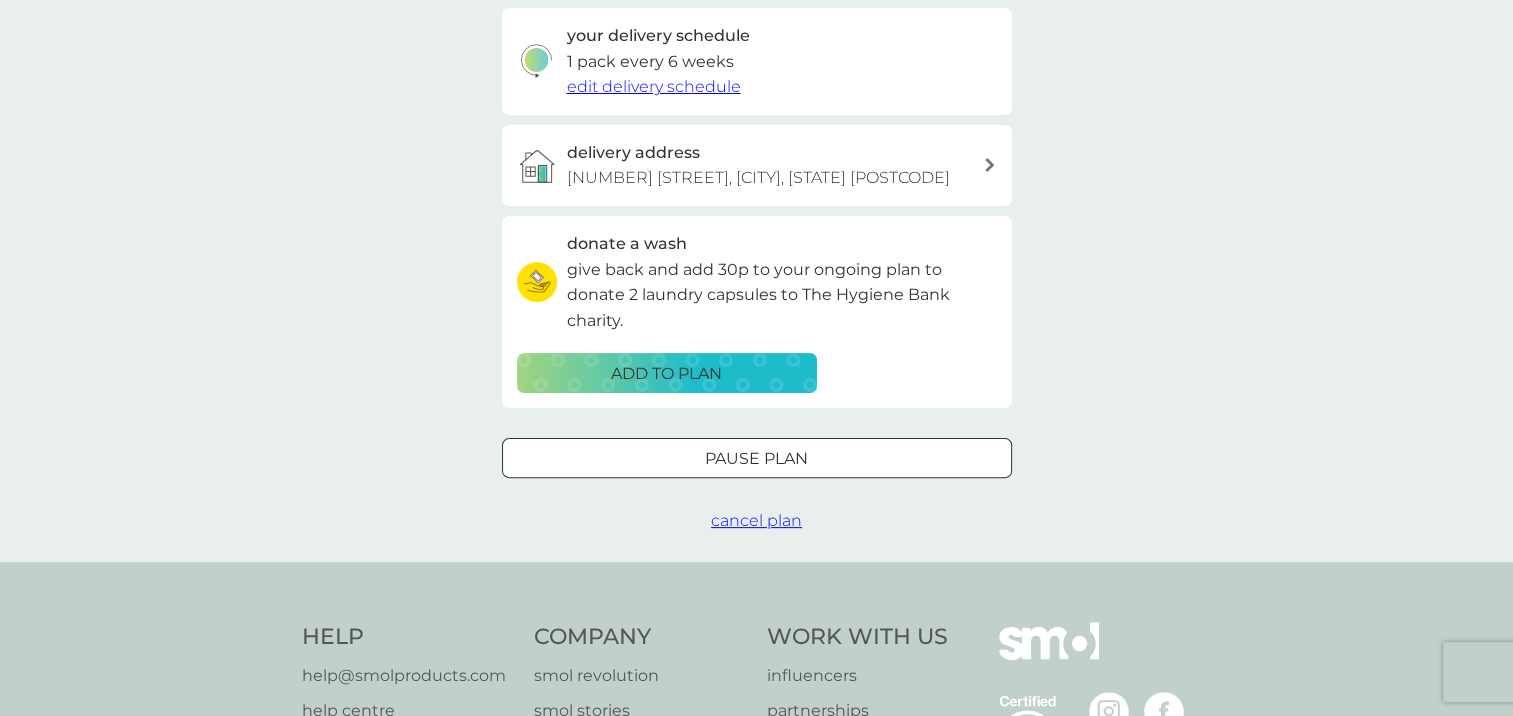 scroll, scrollTop: 500, scrollLeft: 0, axis: vertical 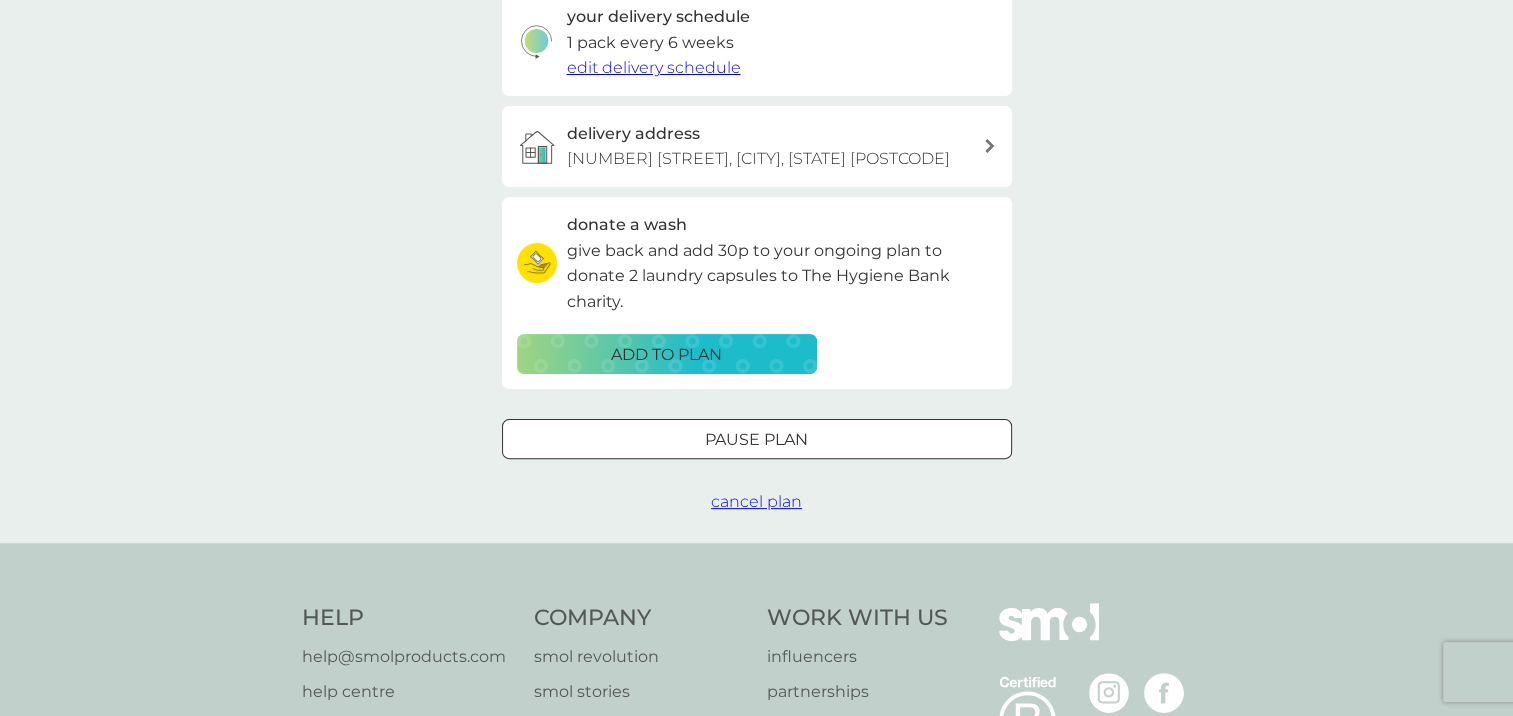 click on "ADD TO PLAN" at bounding box center [667, 355] 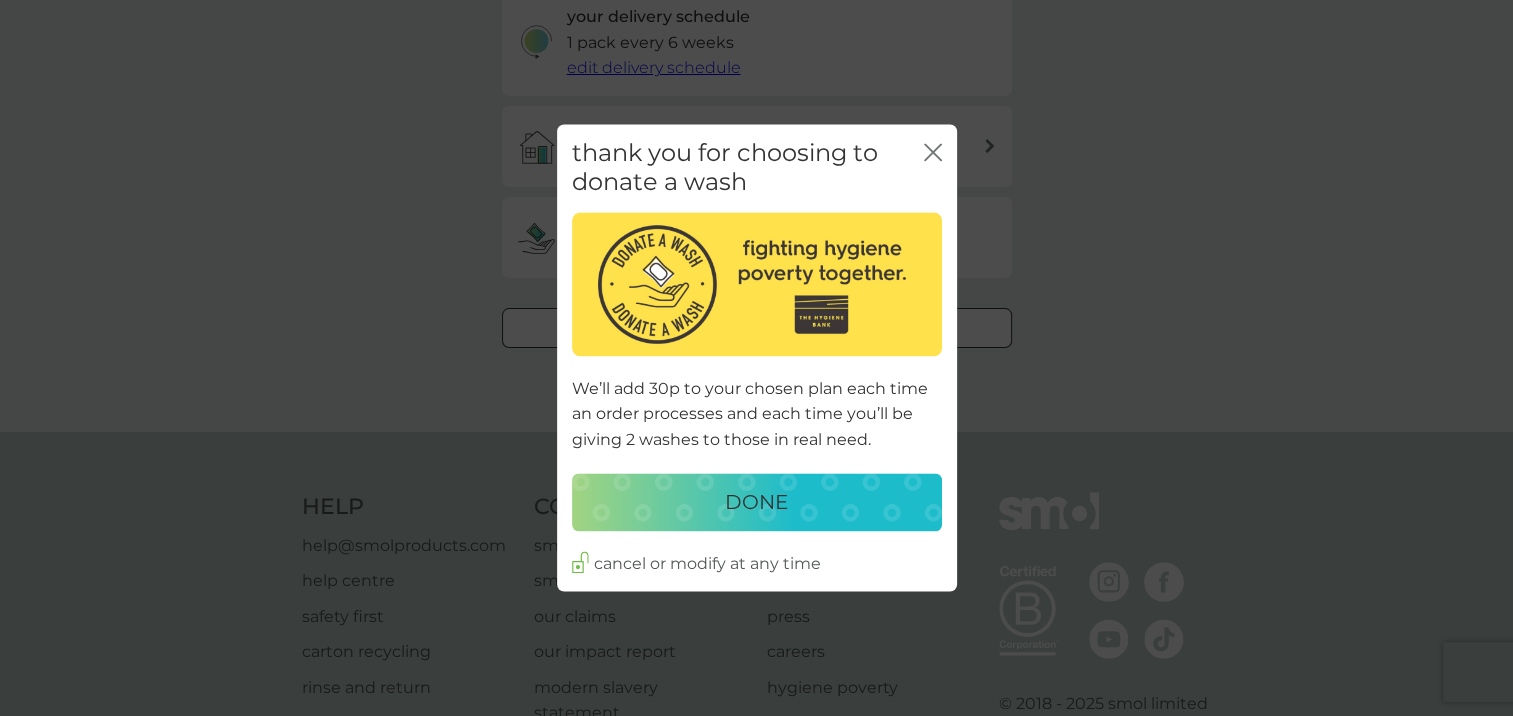 click on "DONE" at bounding box center (757, 502) 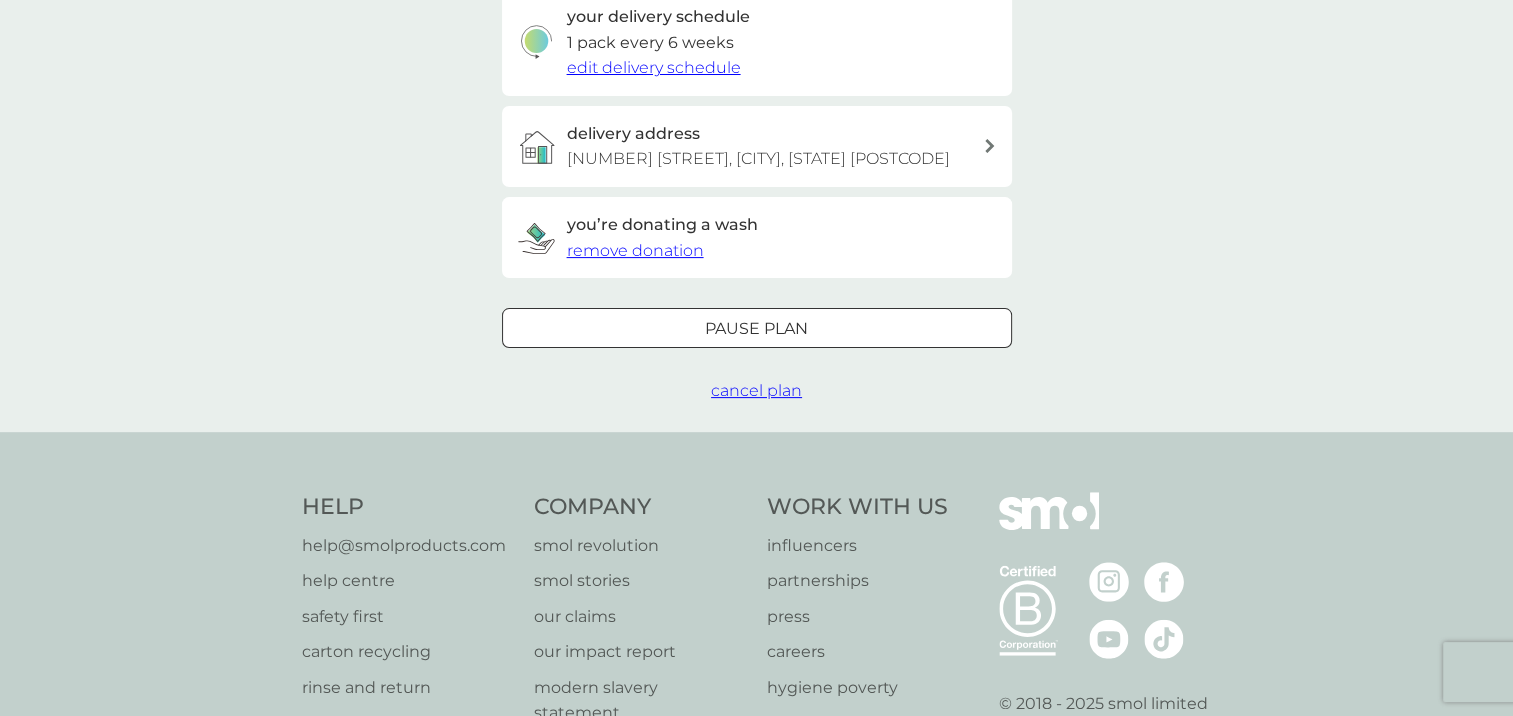 scroll, scrollTop: 400, scrollLeft: 0, axis: vertical 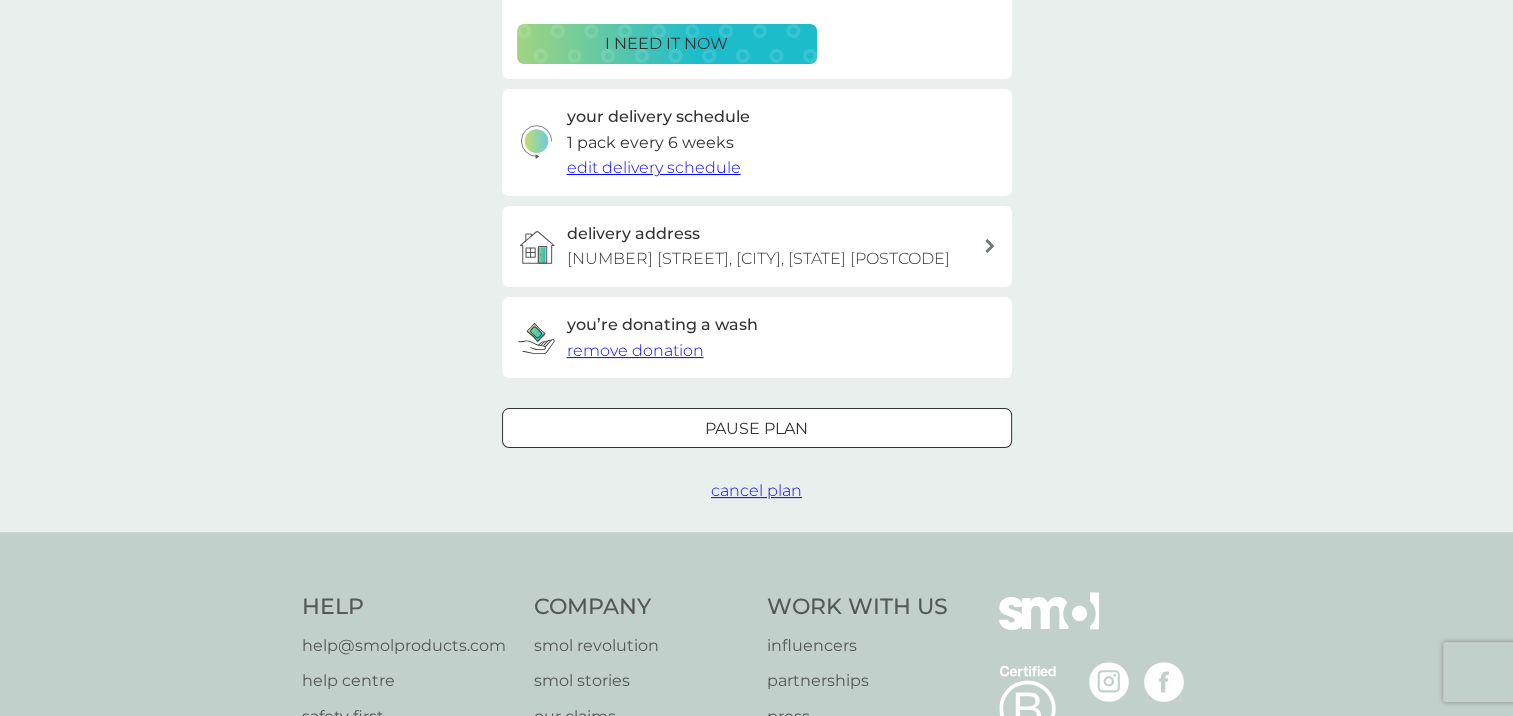 click on "remove donation" at bounding box center (635, 350) 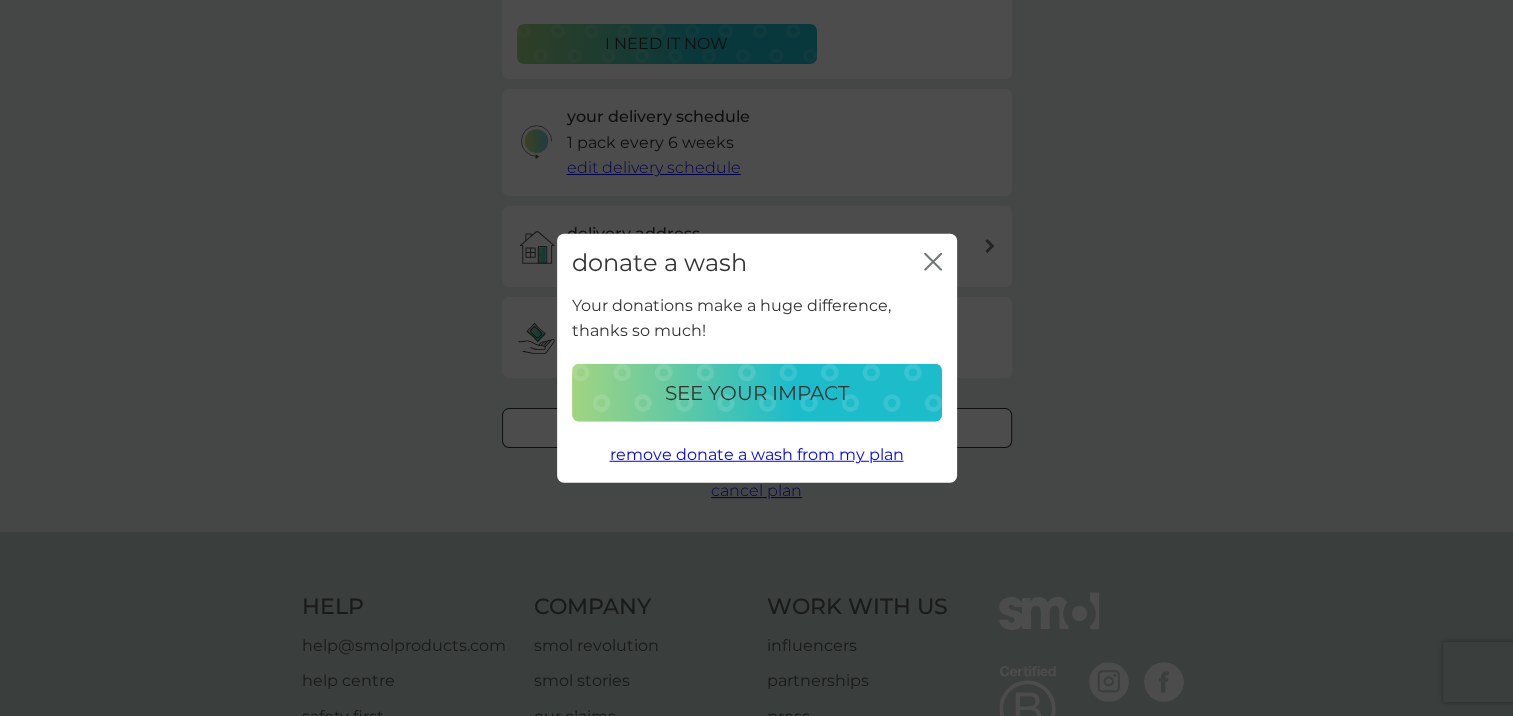 click on "remove donate a wash from my plan" at bounding box center (757, 455) 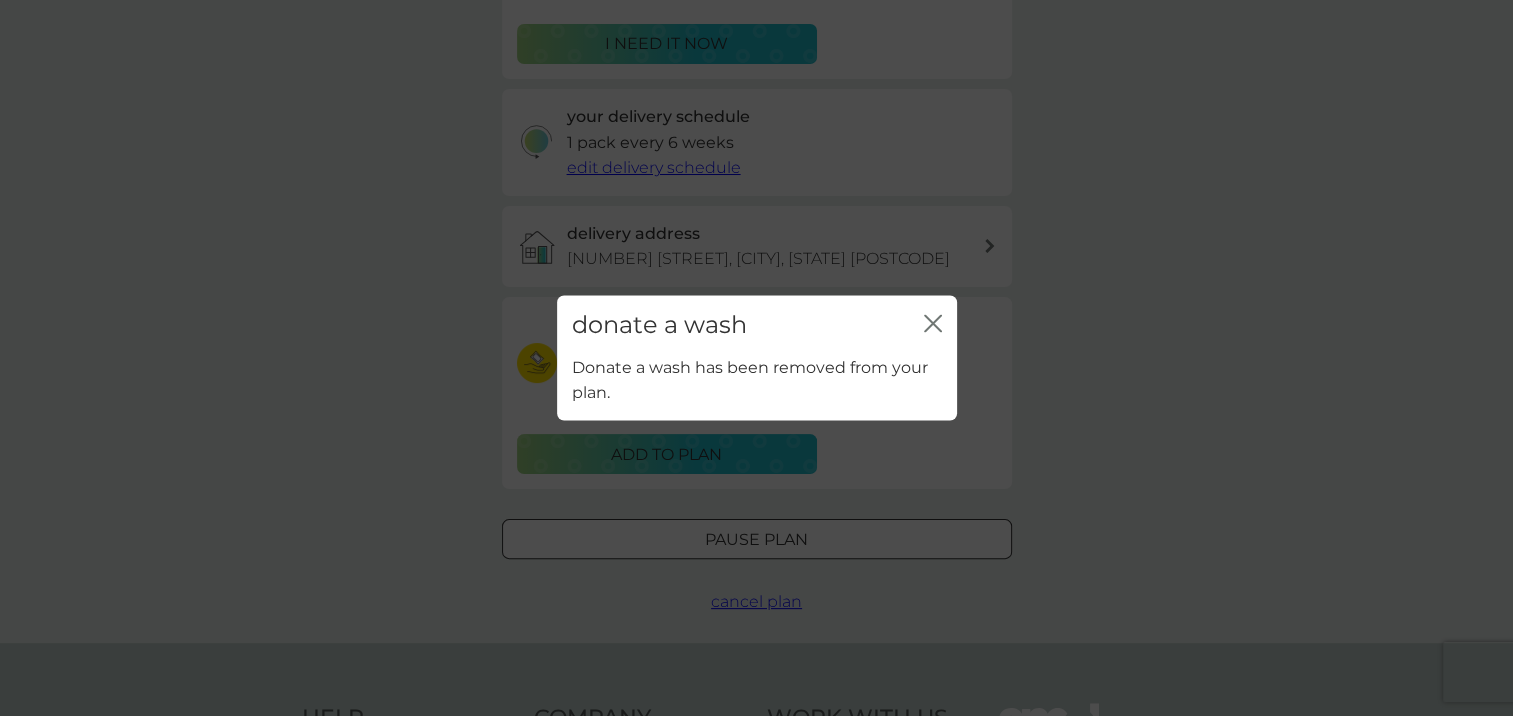 click 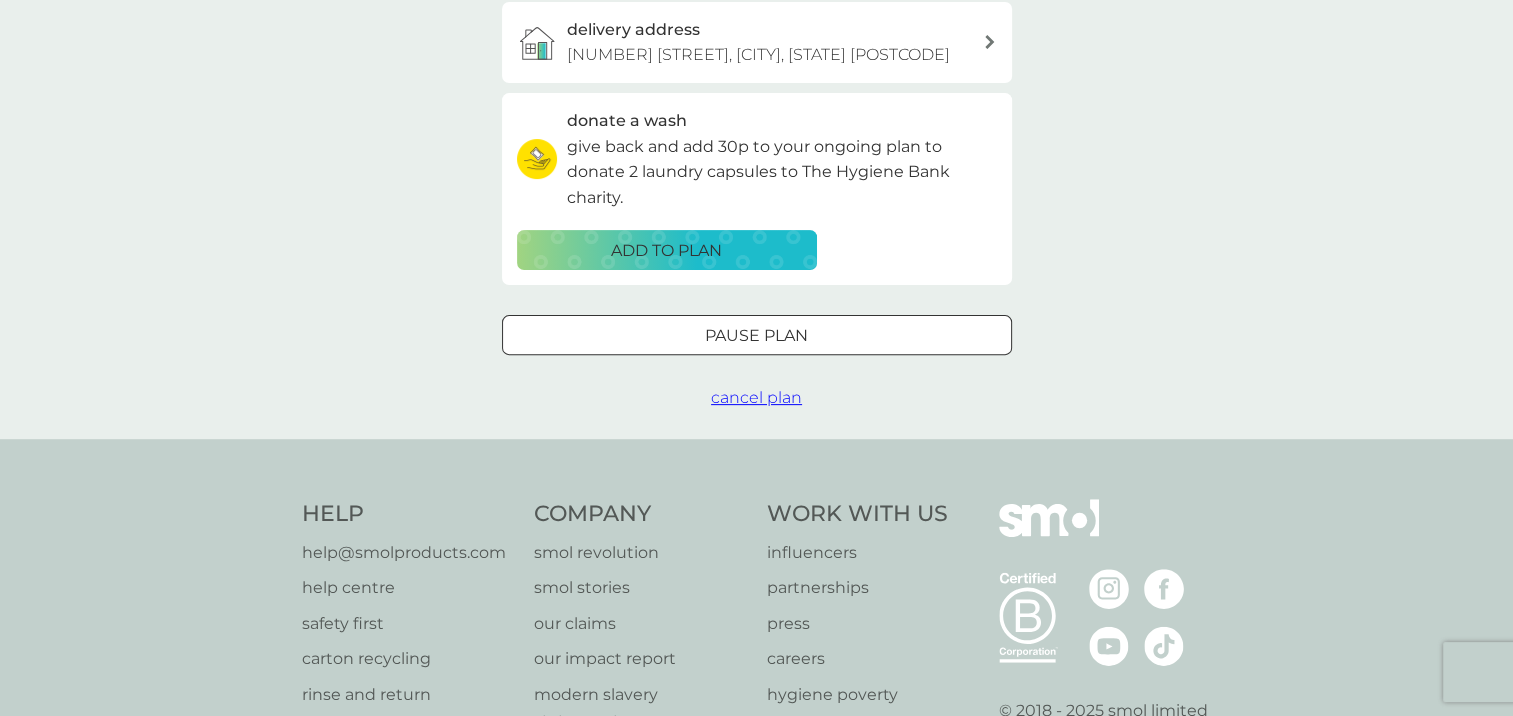 scroll, scrollTop: 400, scrollLeft: 0, axis: vertical 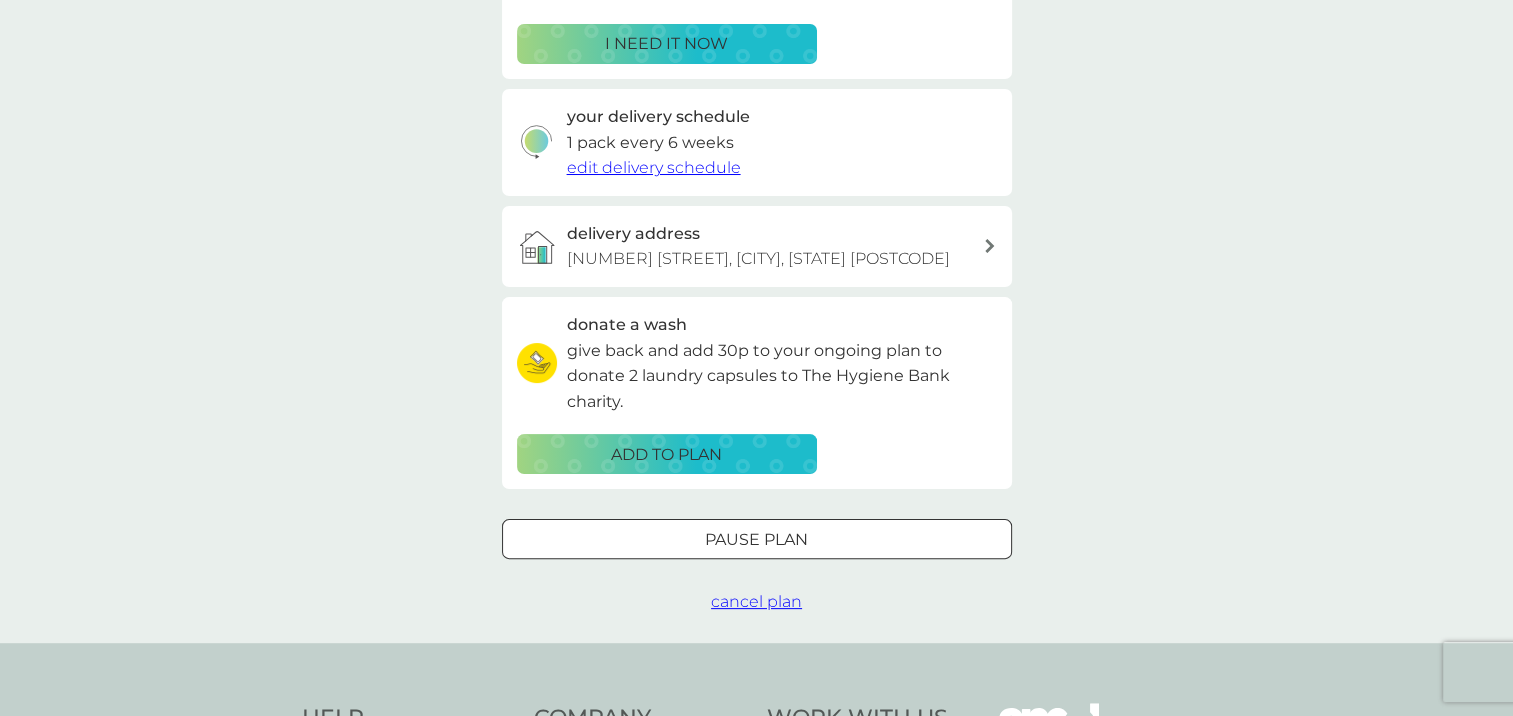 click on "edit delivery schedule" at bounding box center [654, 167] 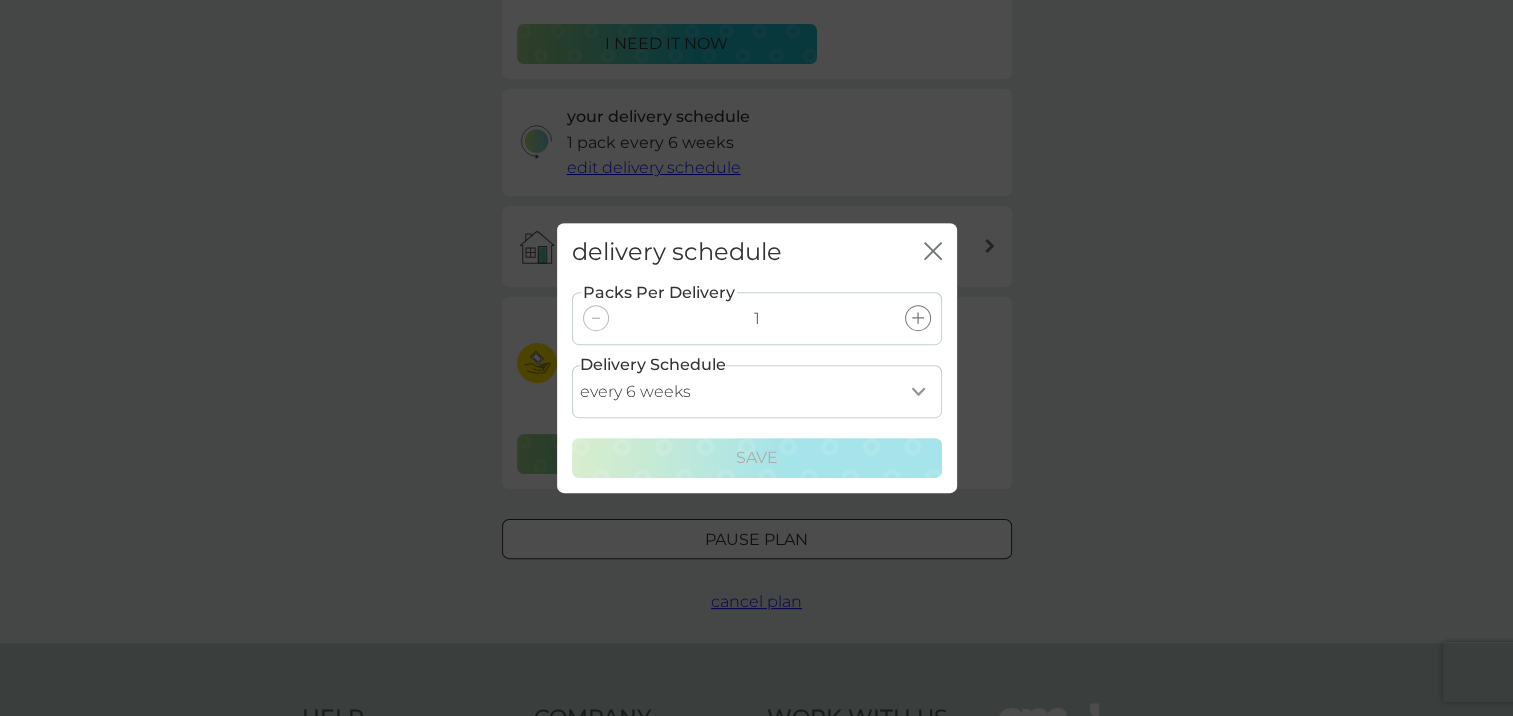 click 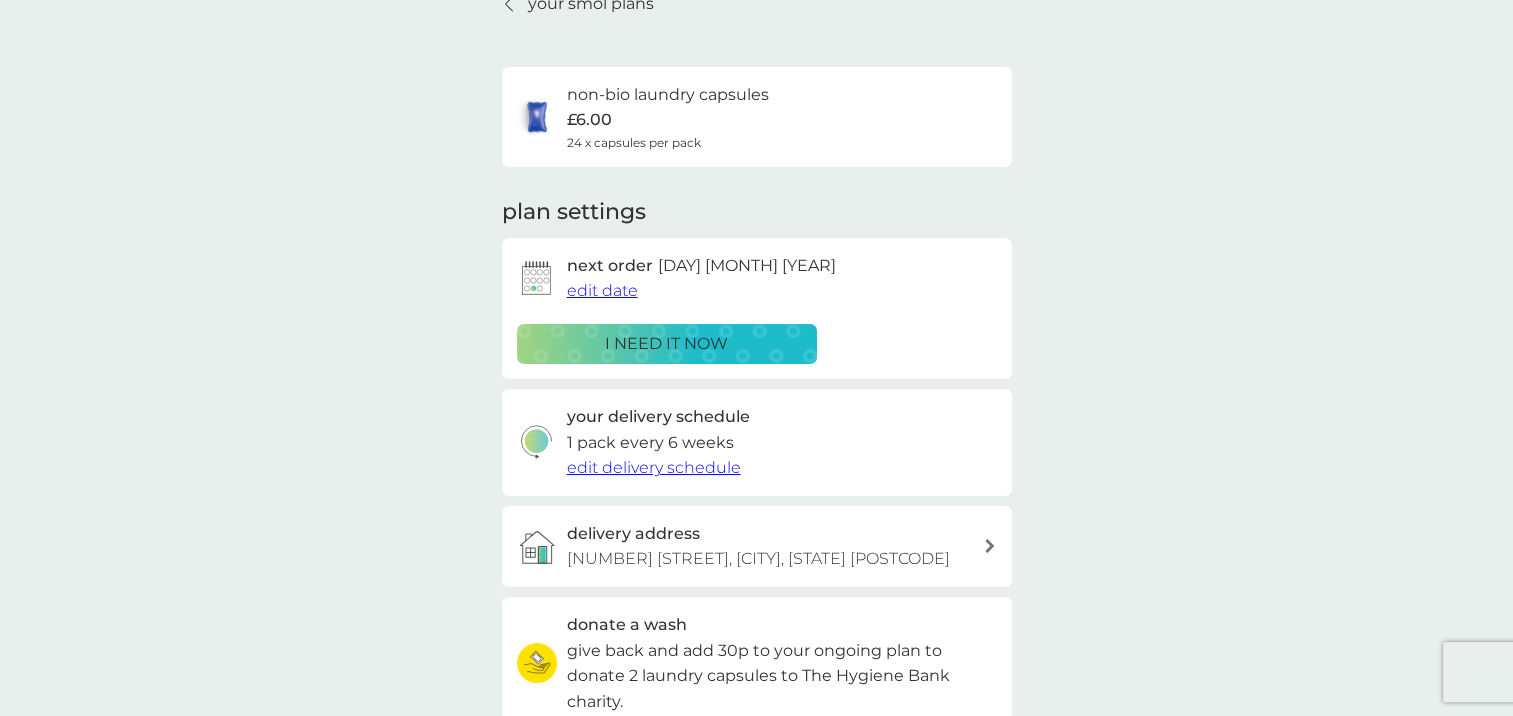 scroll, scrollTop: 0, scrollLeft: 0, axis: both 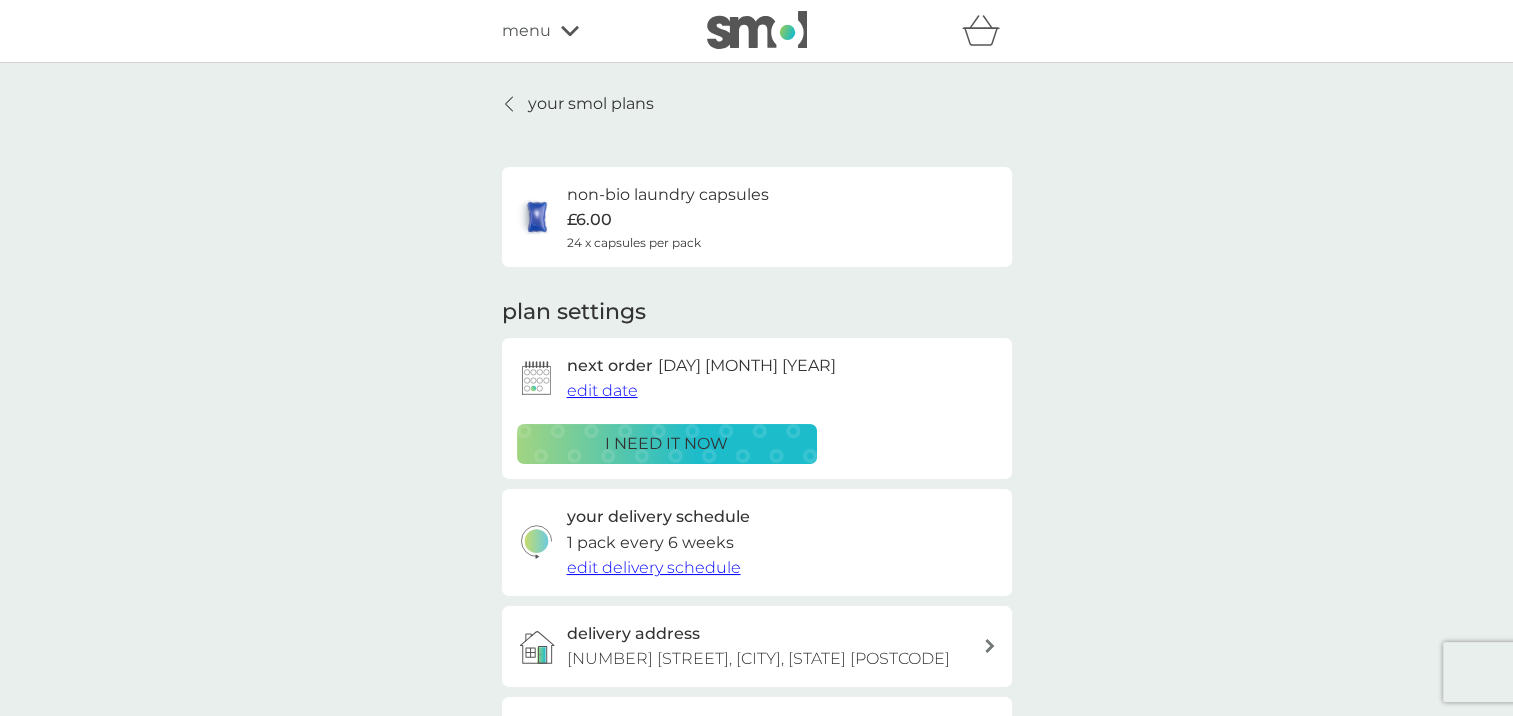 click on "your smol plans" at bounding box center [591, 104] 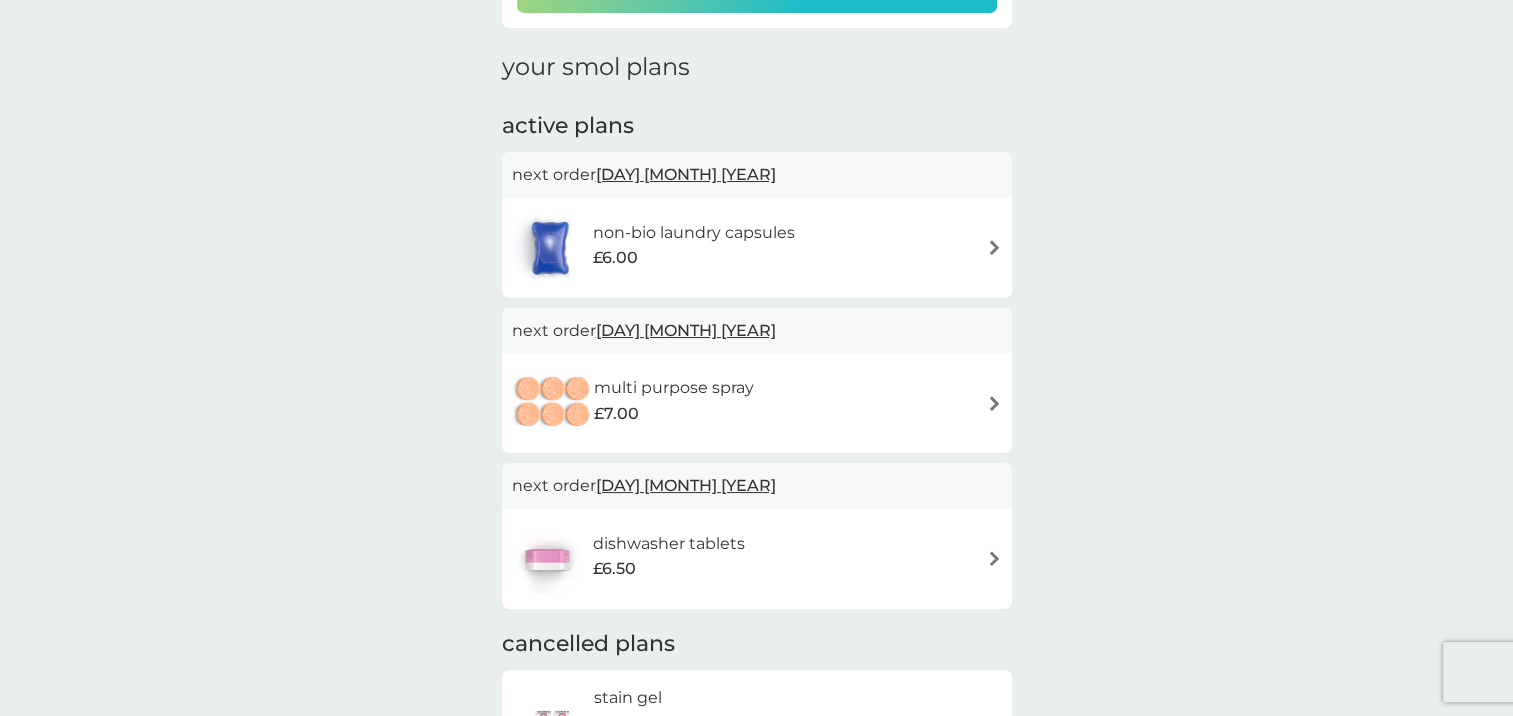 scroll, scrollTop: 300, scrollLeft: 0, axis: vertical 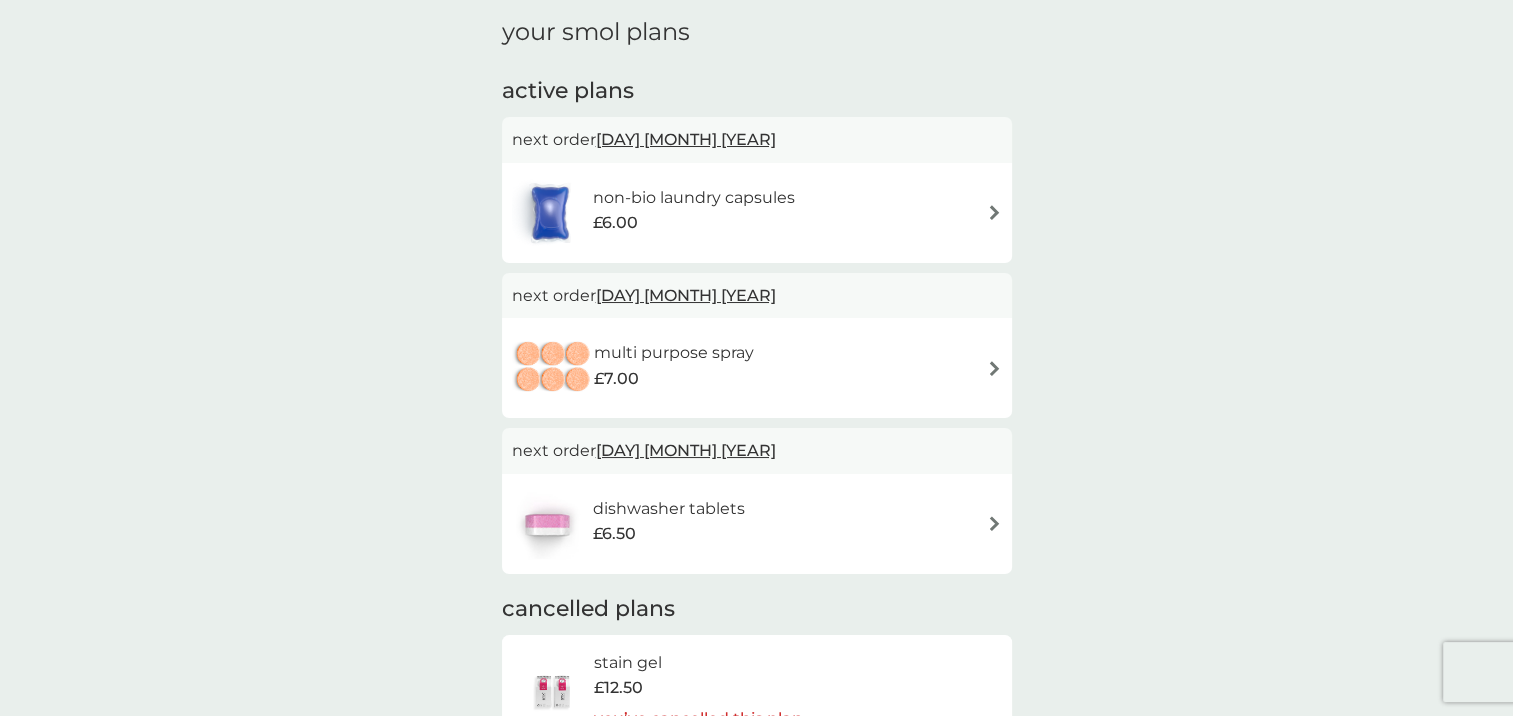 click on "dishwasher tablets £6.50" at bounding box center [757, 524] 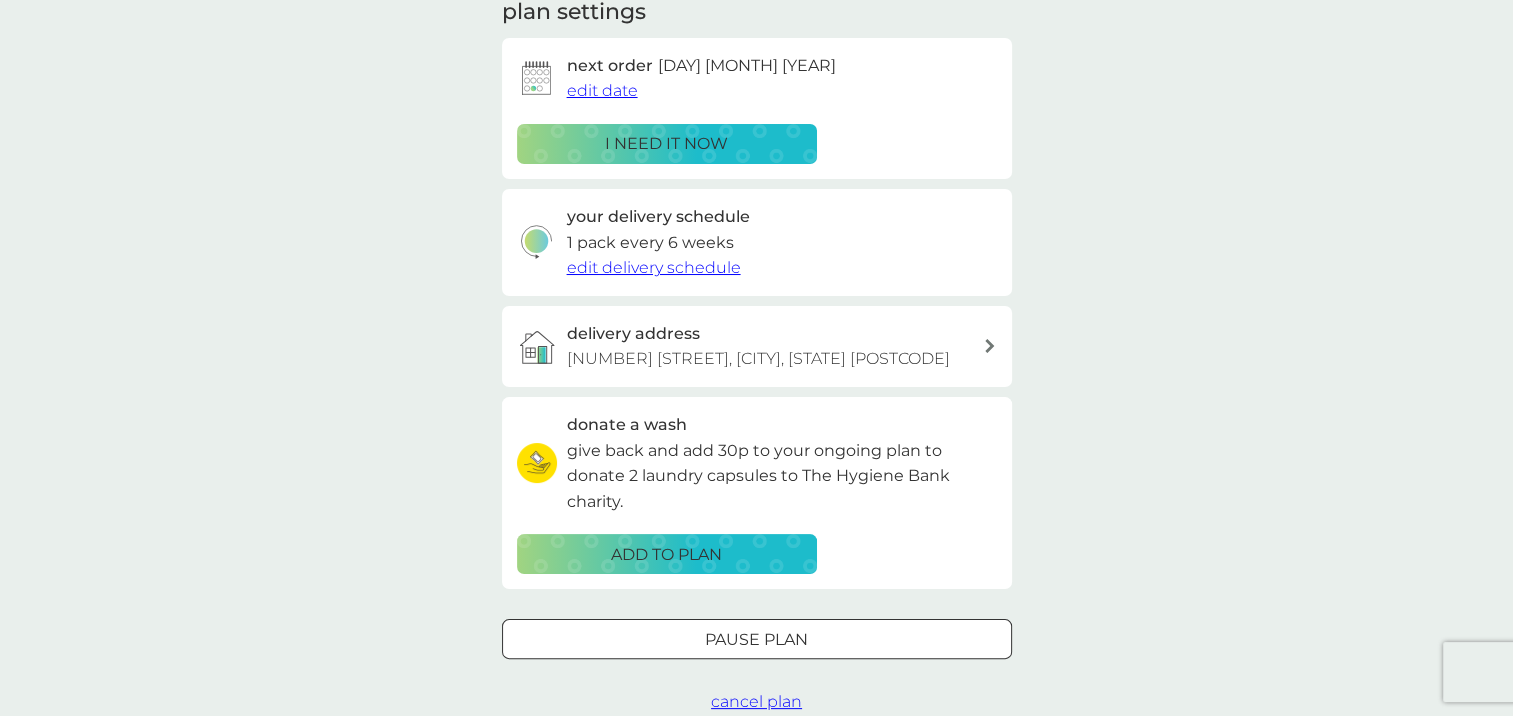 scroll, scrollTop: 0, scrollLeft: 0, axis: both 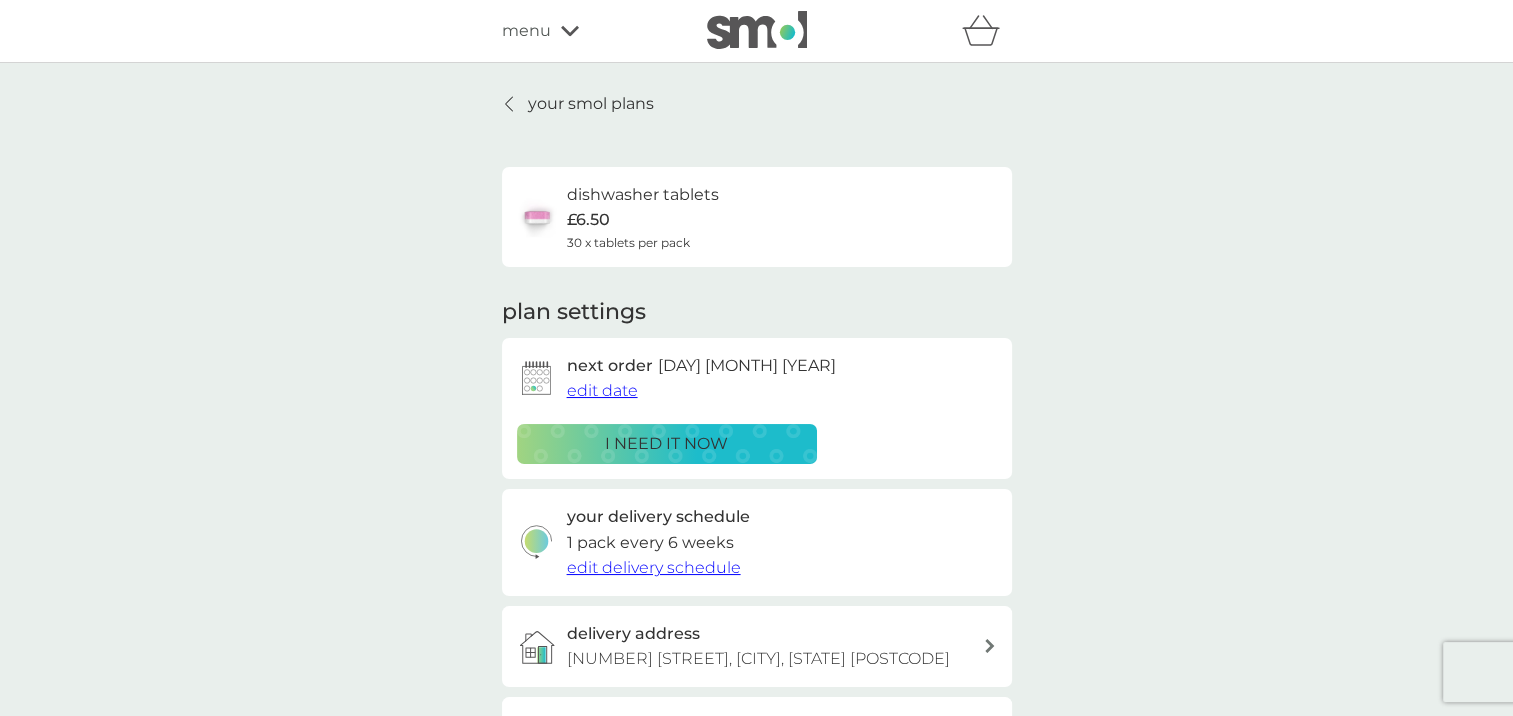 click on "your smol plans" at bounding box center [591, 104] 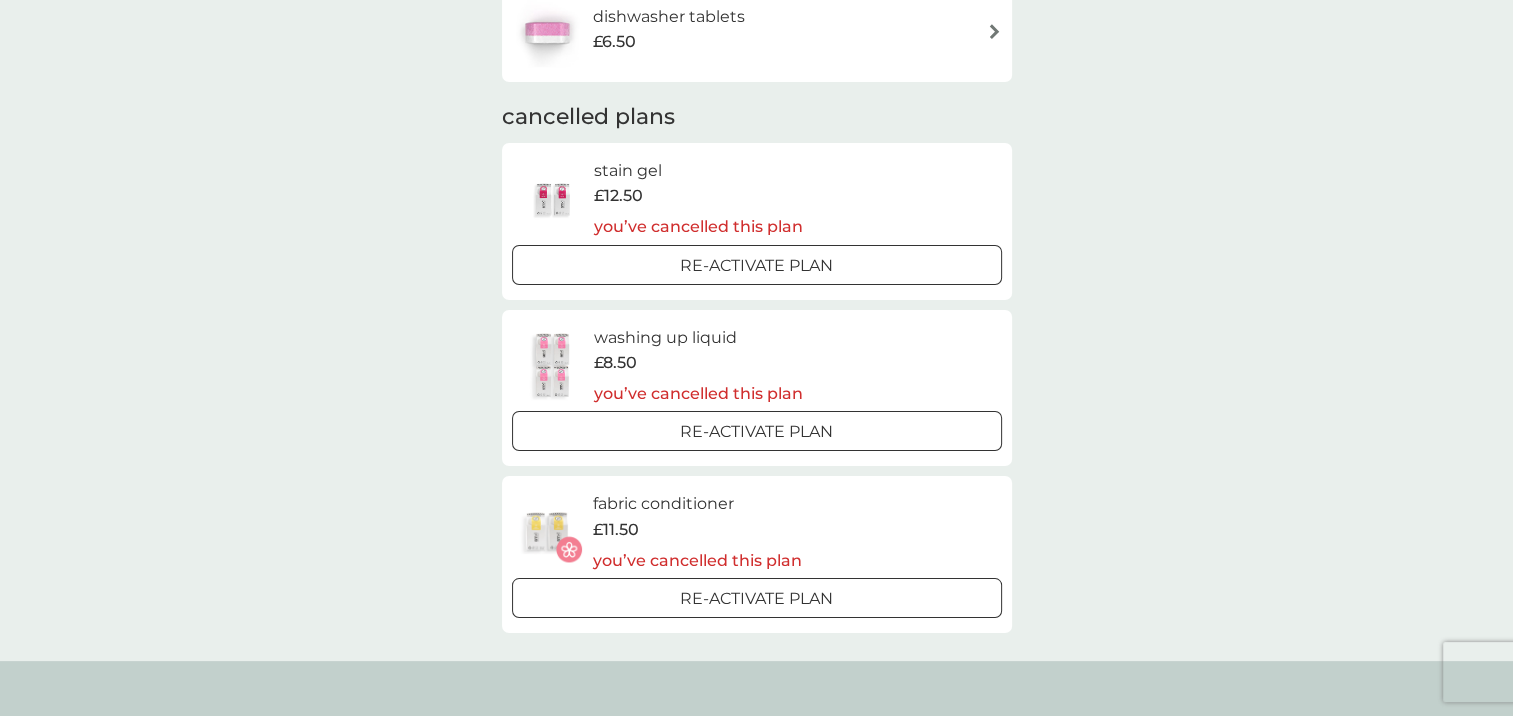 scroll, scrollTop: 900, scrollLeft: 0, axis: vertical 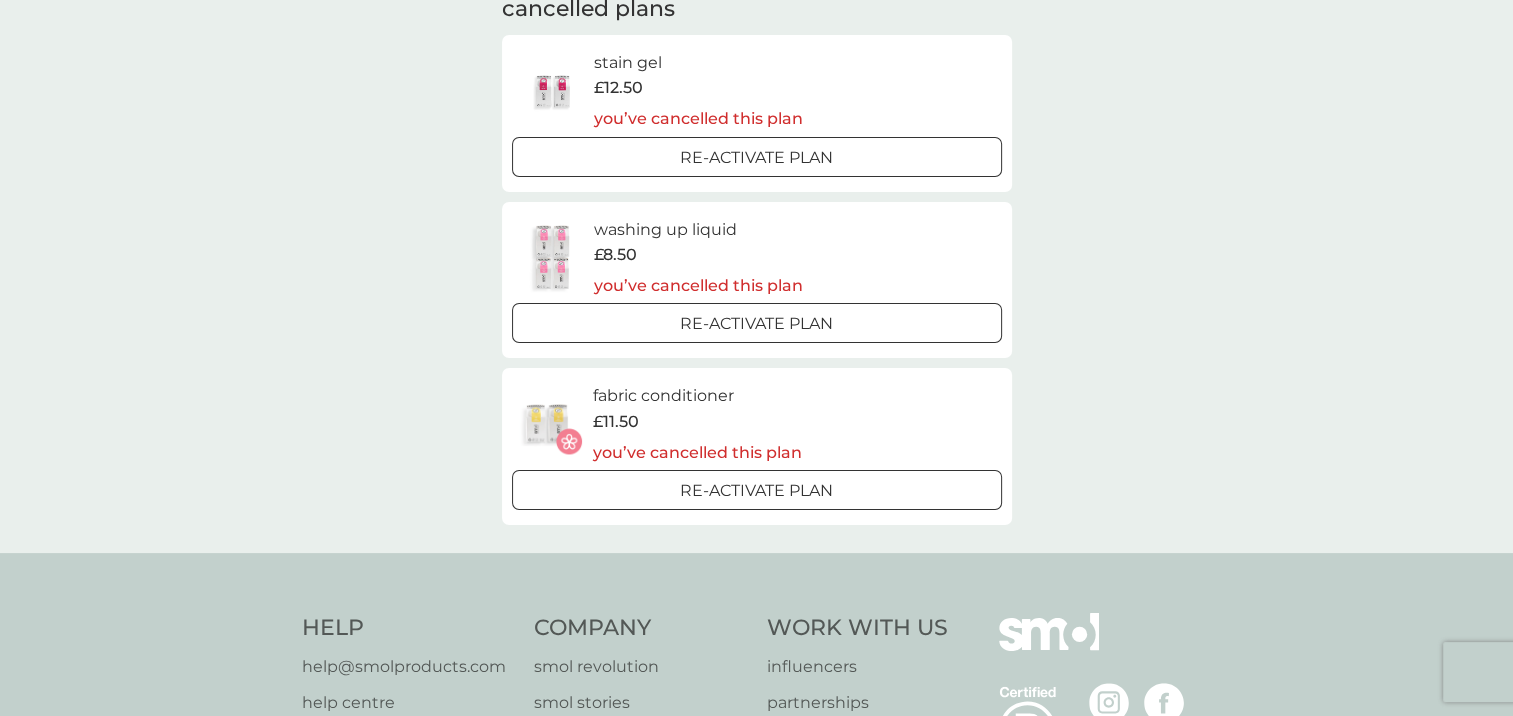 click on "Re-activate Plan" at bounding box center (756, 491) 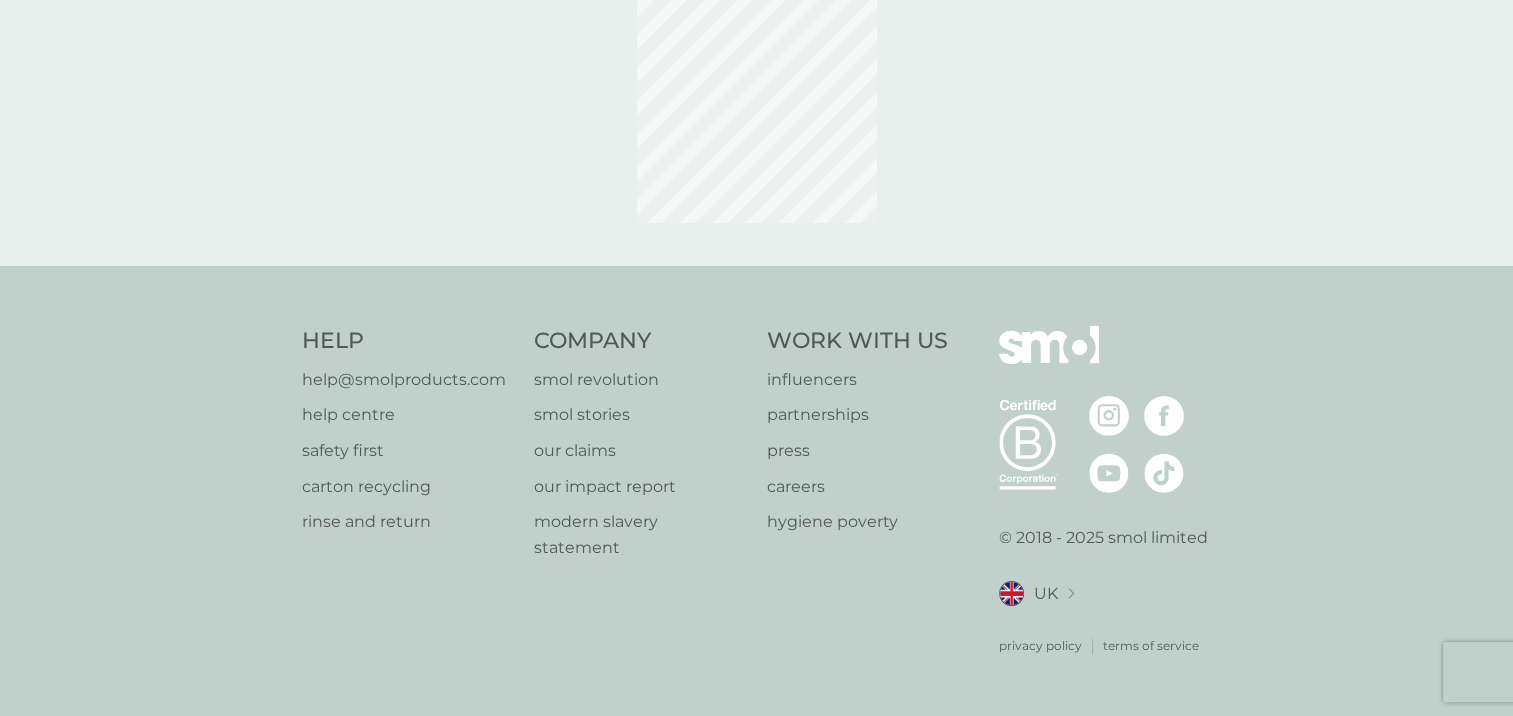 scroll, scrollTop: 0, scrollLeft: 0, axis: both 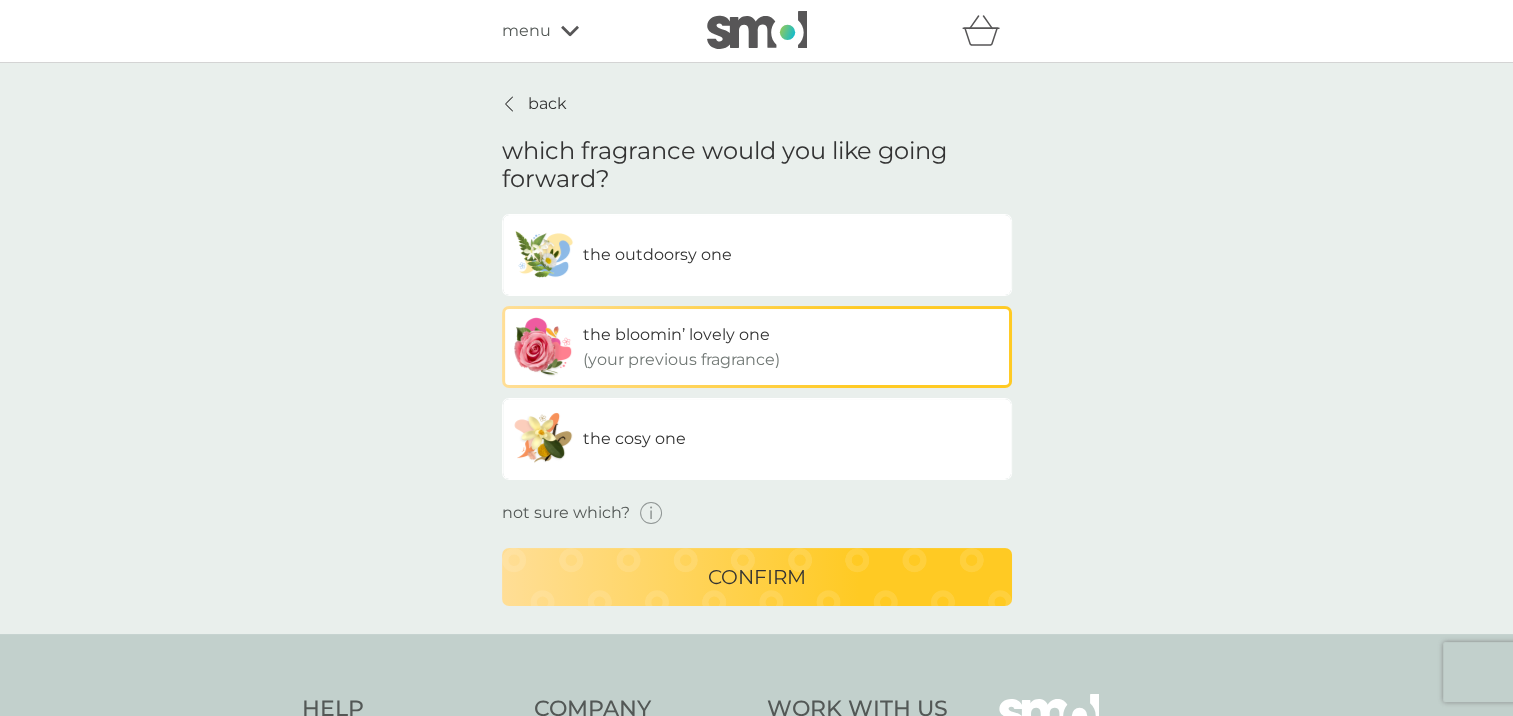 click on "confirm" at bounding box center [757, 577] 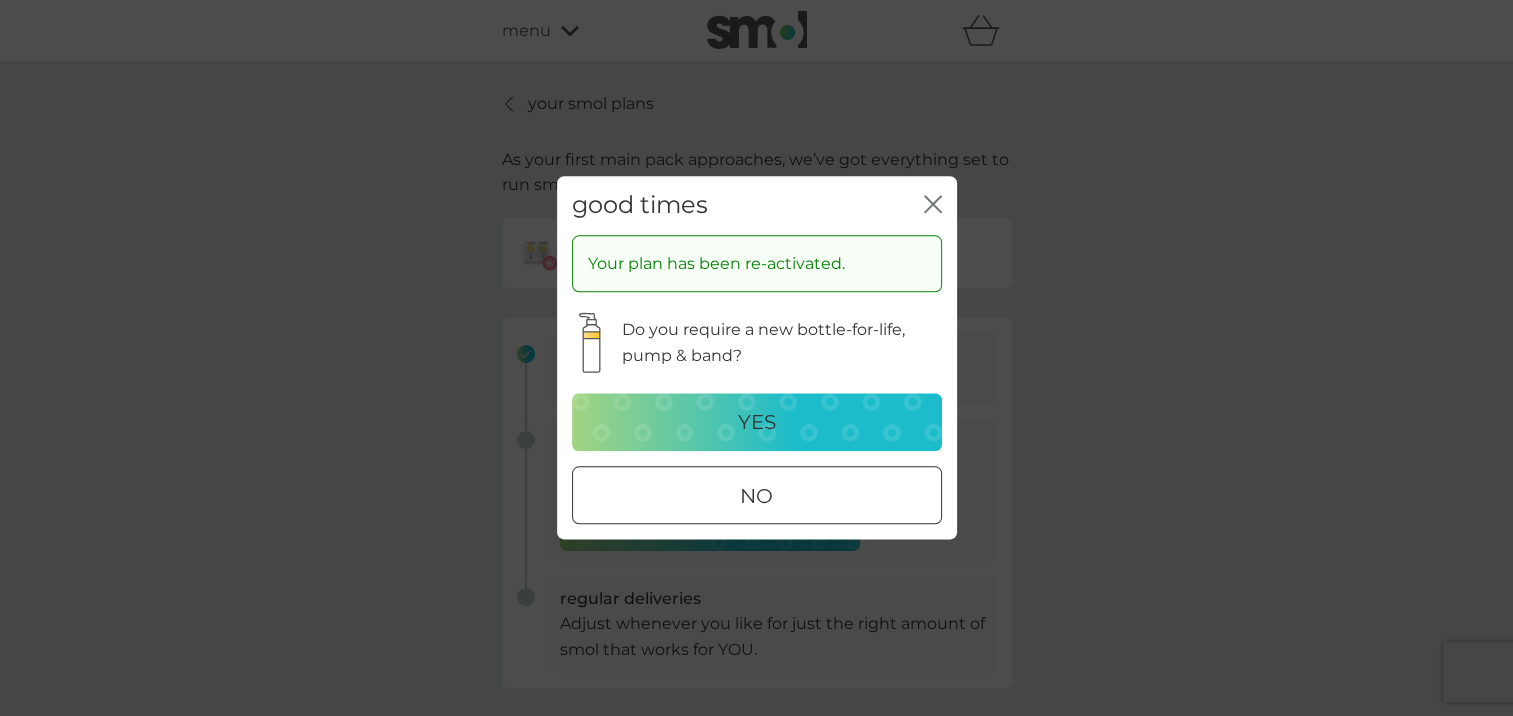 click on "yes" at bounding box center [757, 423] 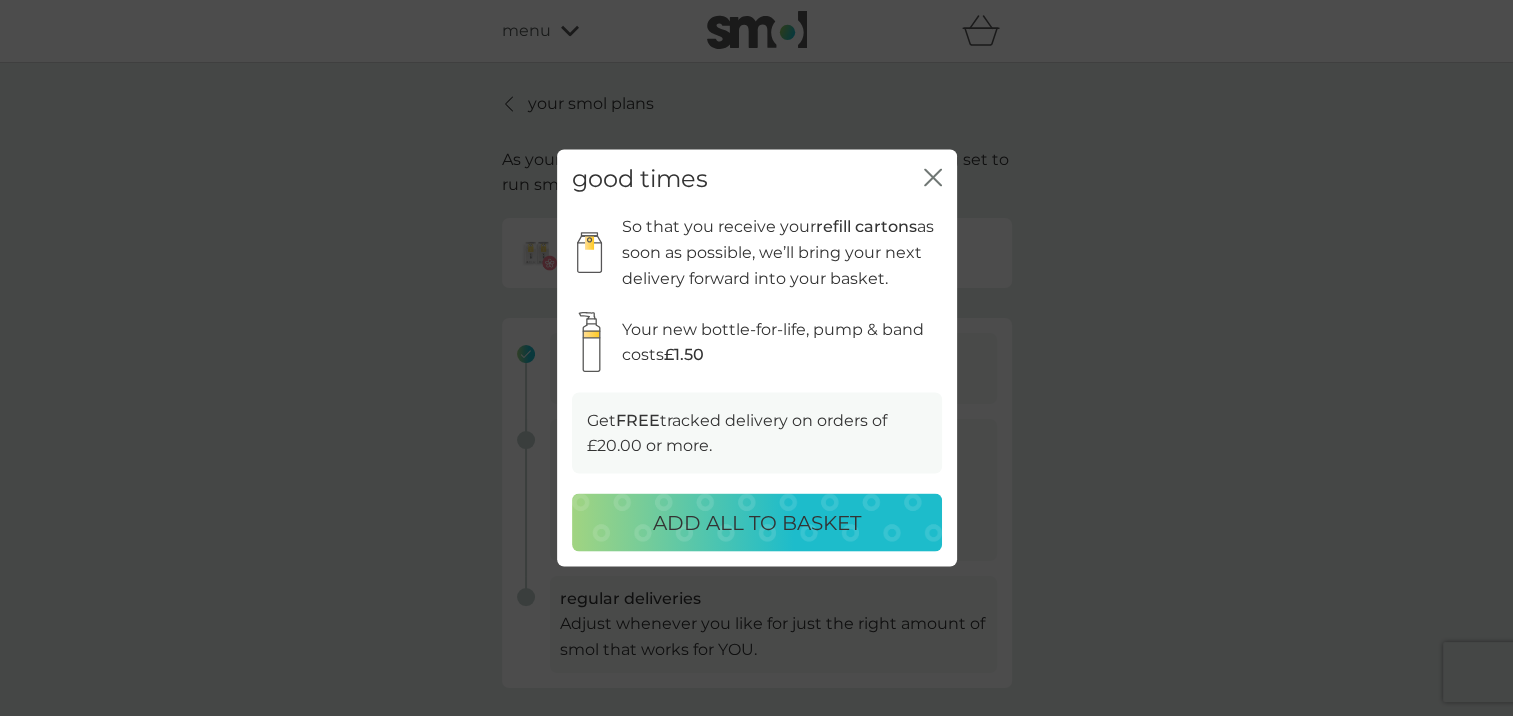 click on "ADD ALL TO BASKET" at bounding box center (757, 522) 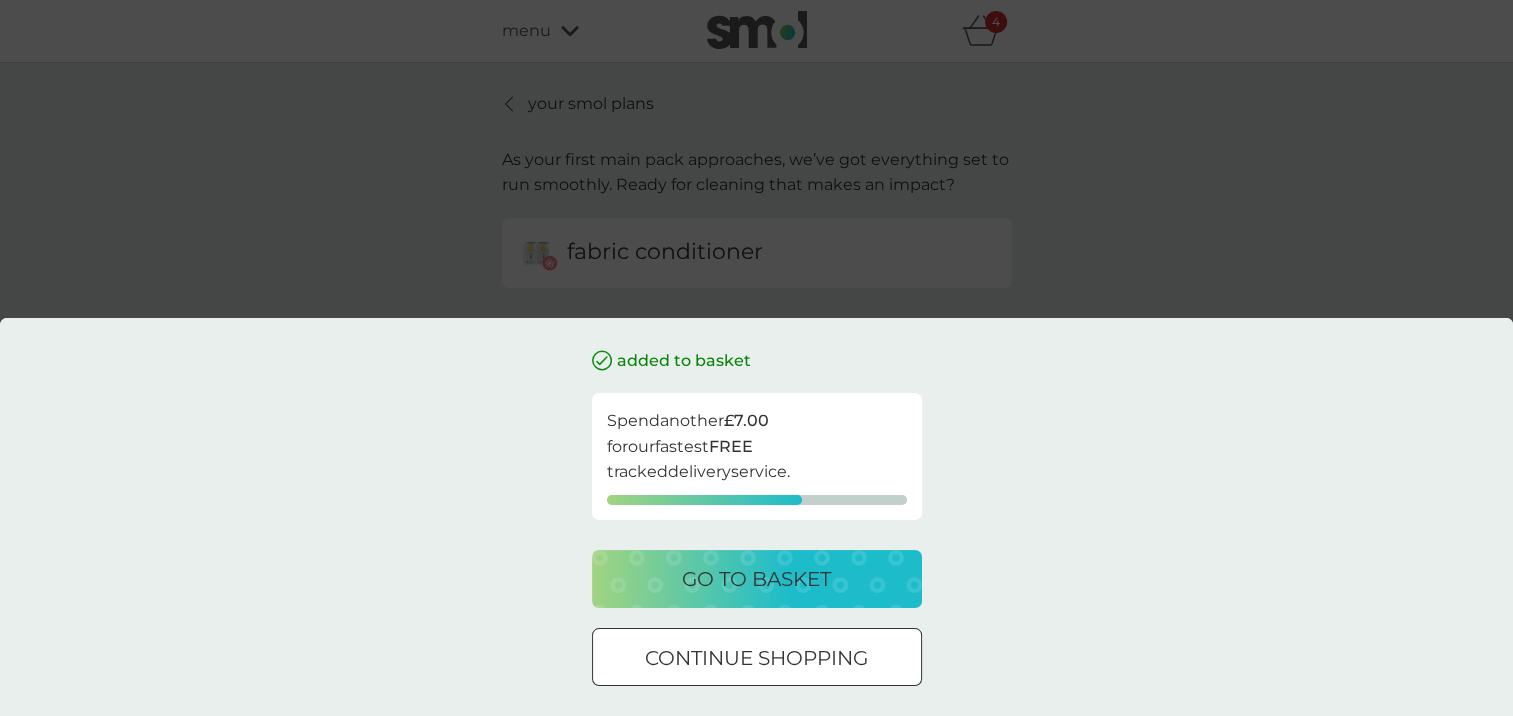 click on "continue shopping" at bounding box center (756, 658) 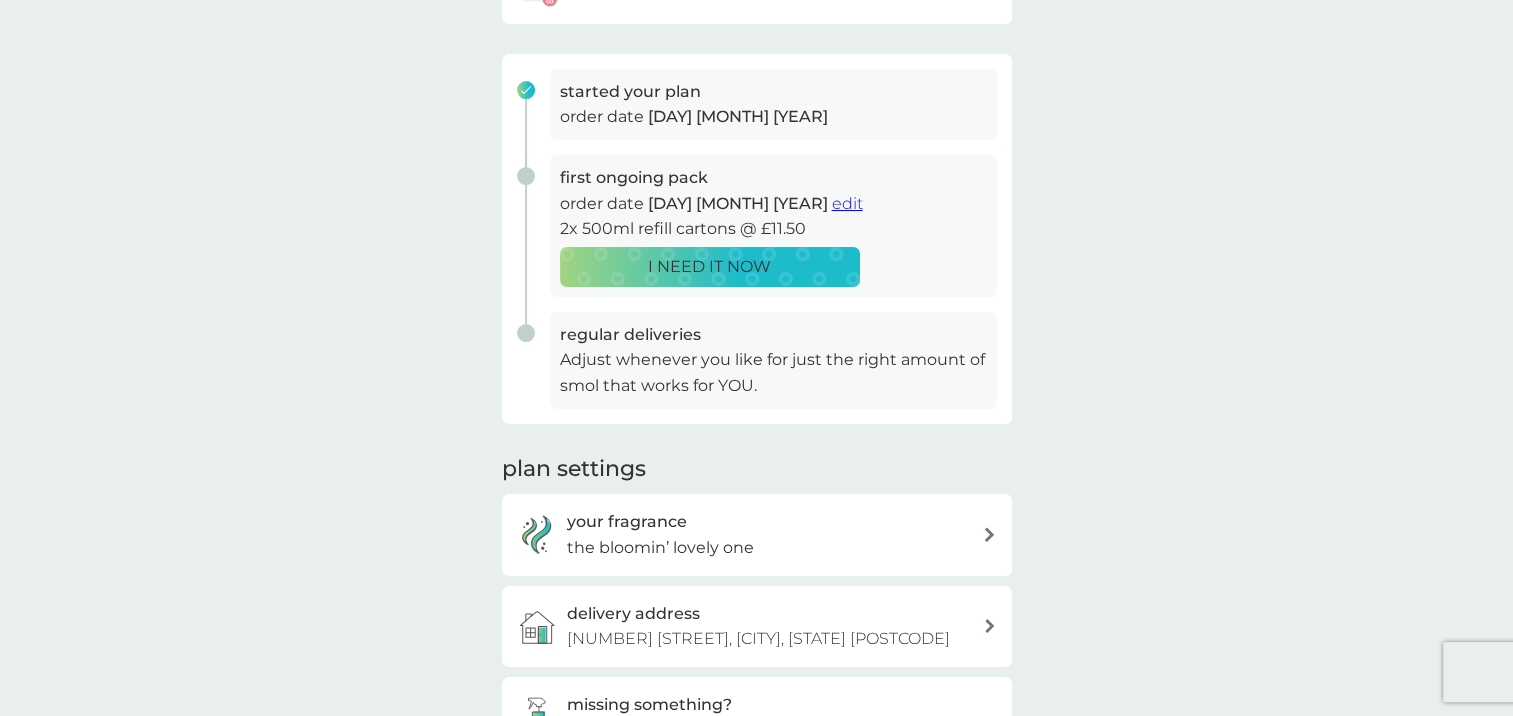scroll, scrollTop: 0, scrollLeft: 0, axis: both 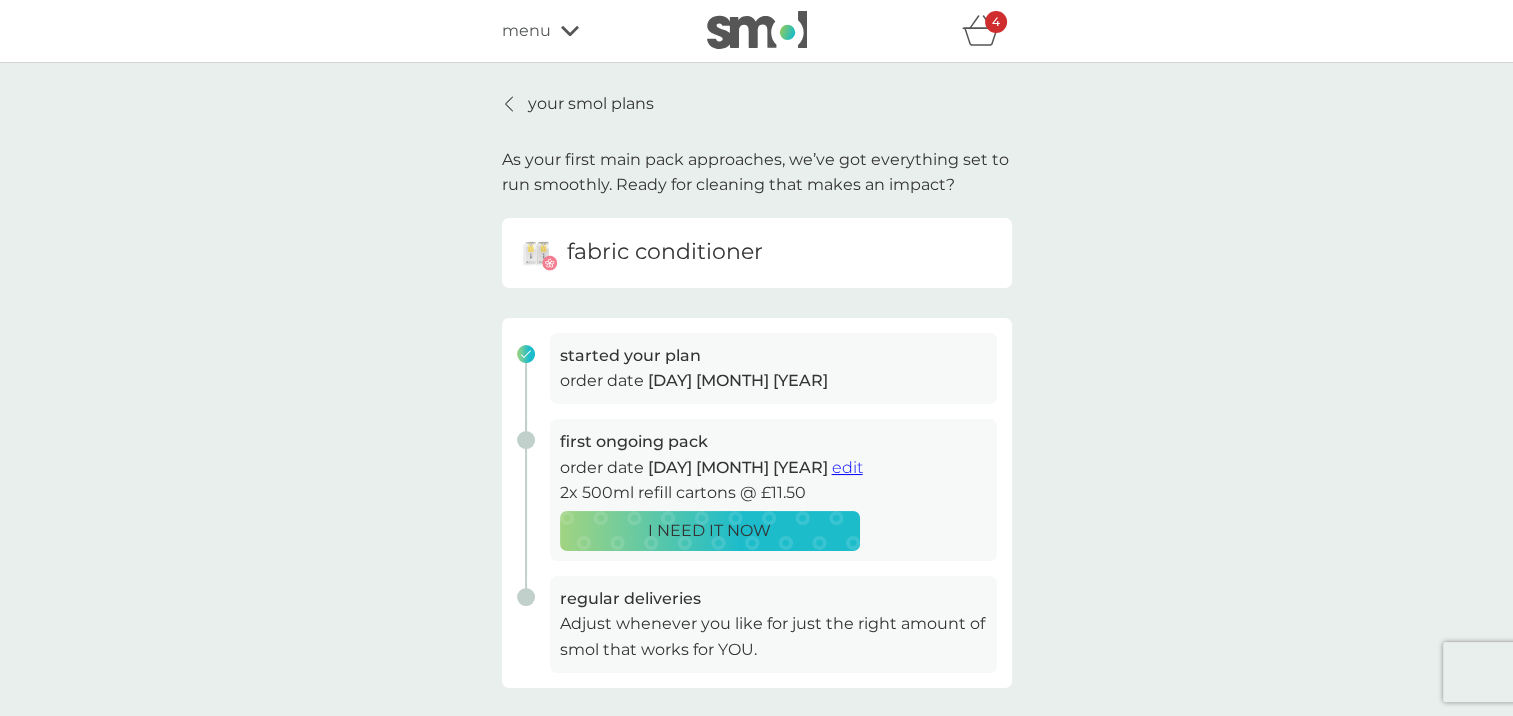 drag, startPoint x: 600, startPoint y: 104, endPoint x: 1044, endPoint y: 258, distance: 469.94894 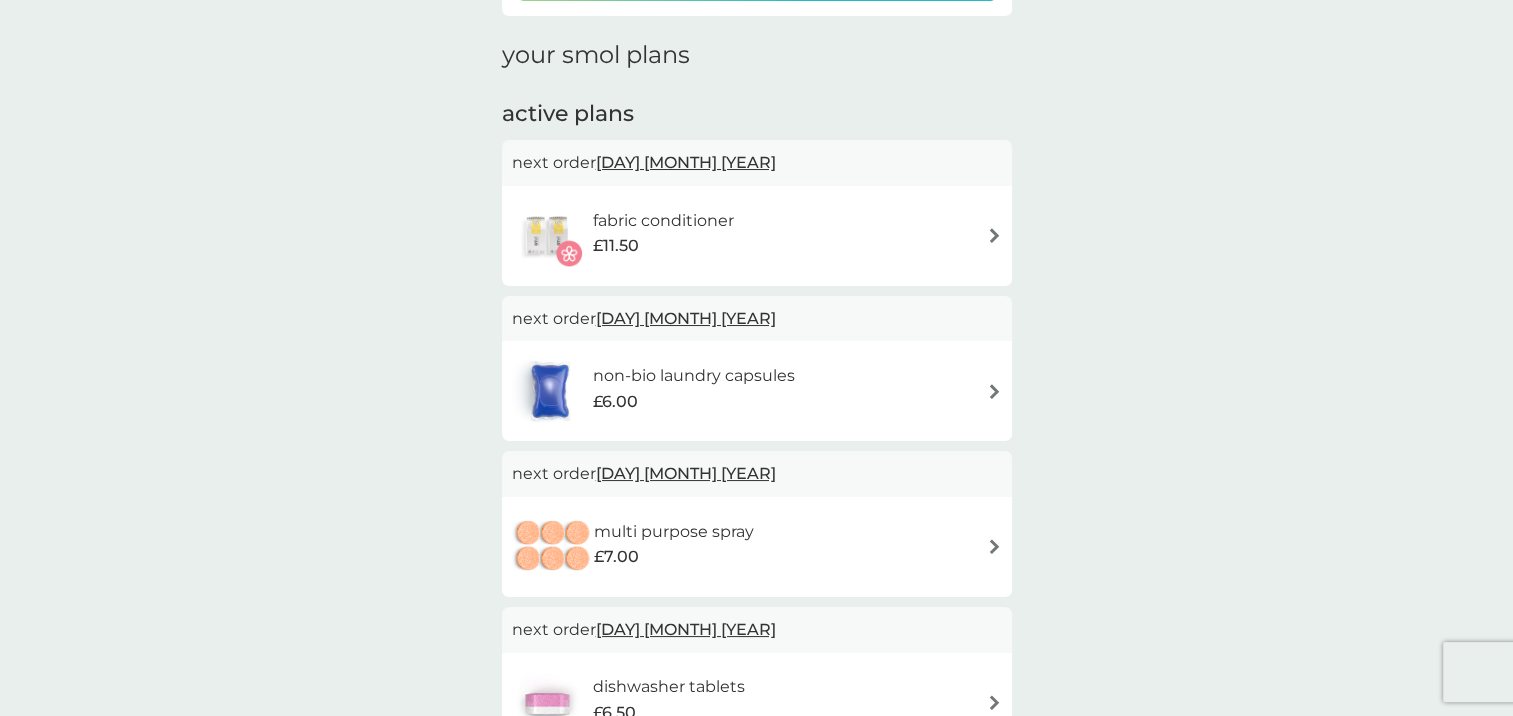 scroll, scrollTop: 400, scrollLeft: 0, axis: vertical 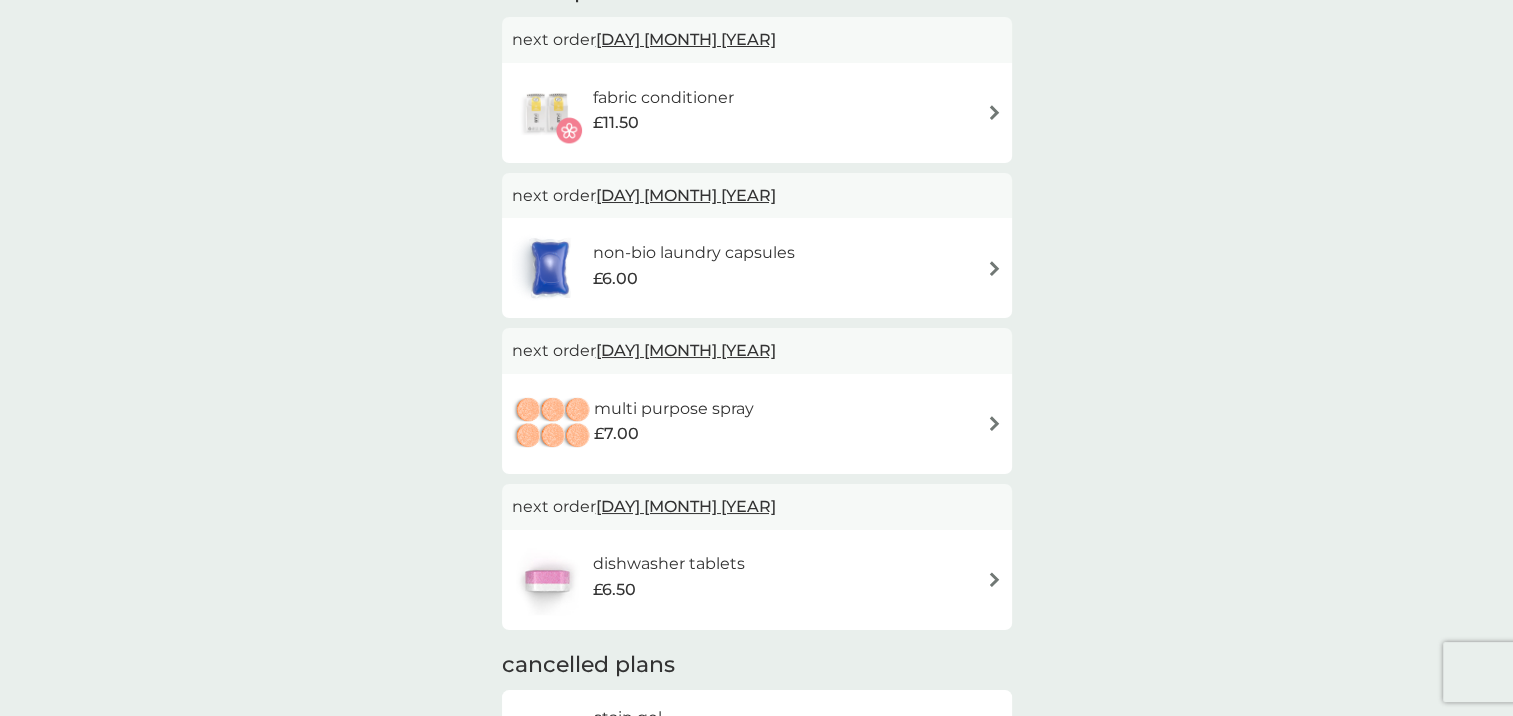 click on "dishwasher tablets £6.50" at bounding box center (757, 580) 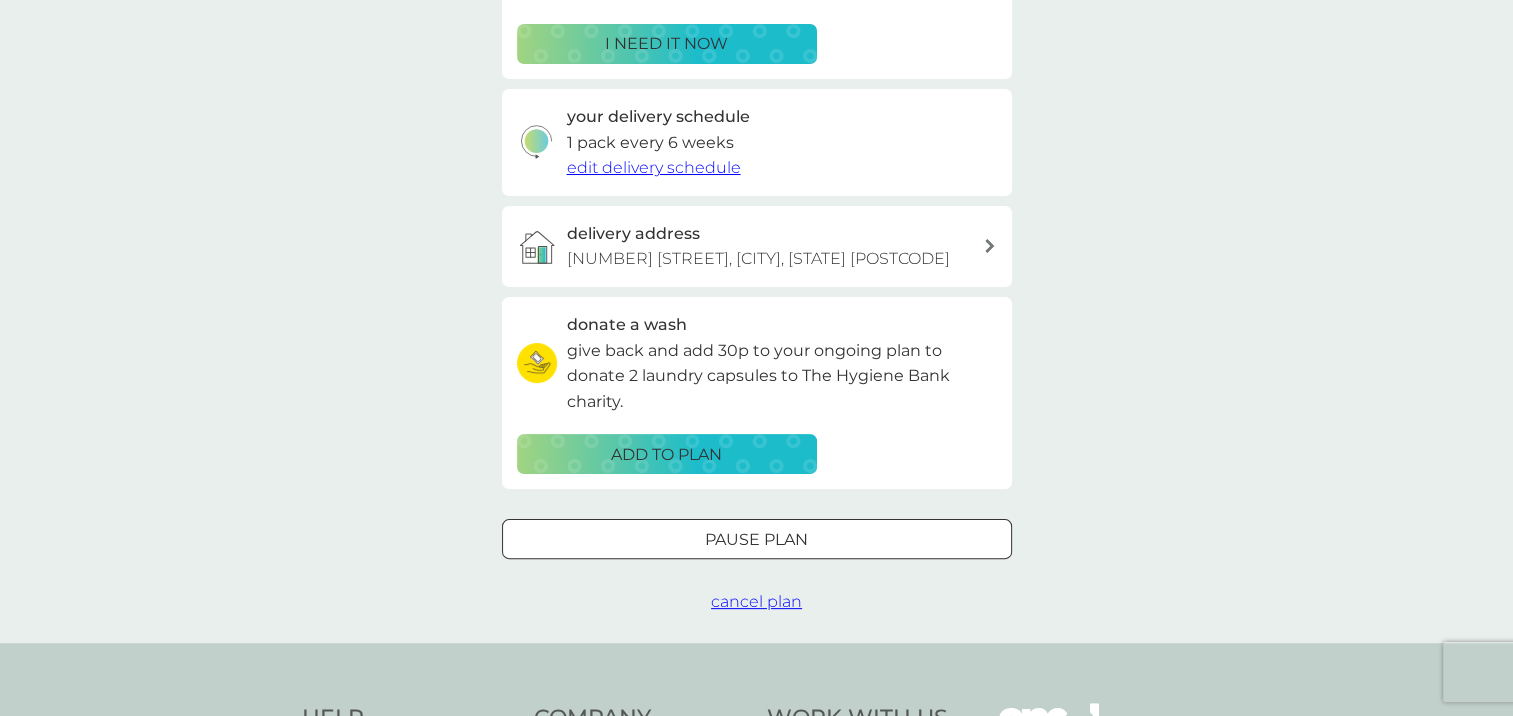 scroll, scrollTop: 0, scrollLeft: 0, axis: both 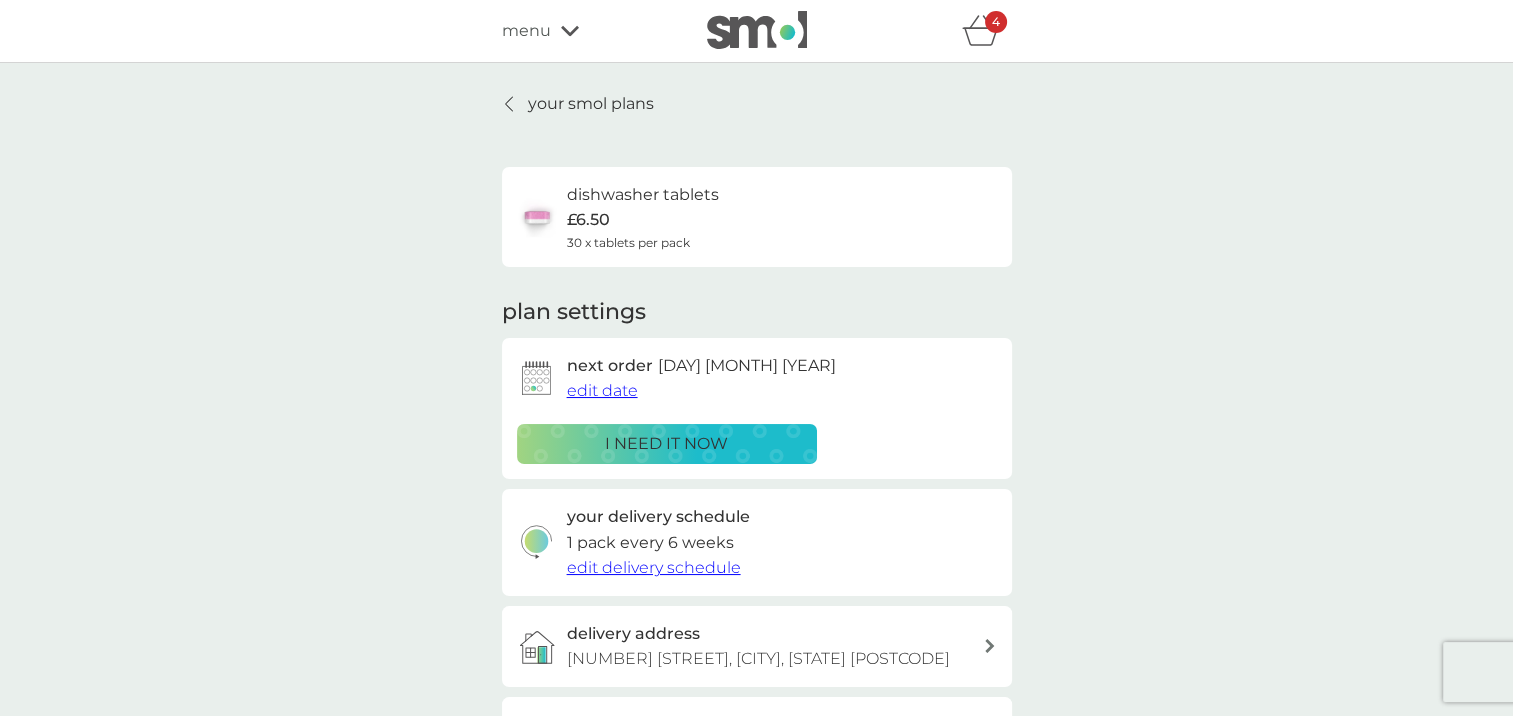 click on "i need it now" at bounding box center (667, 444) 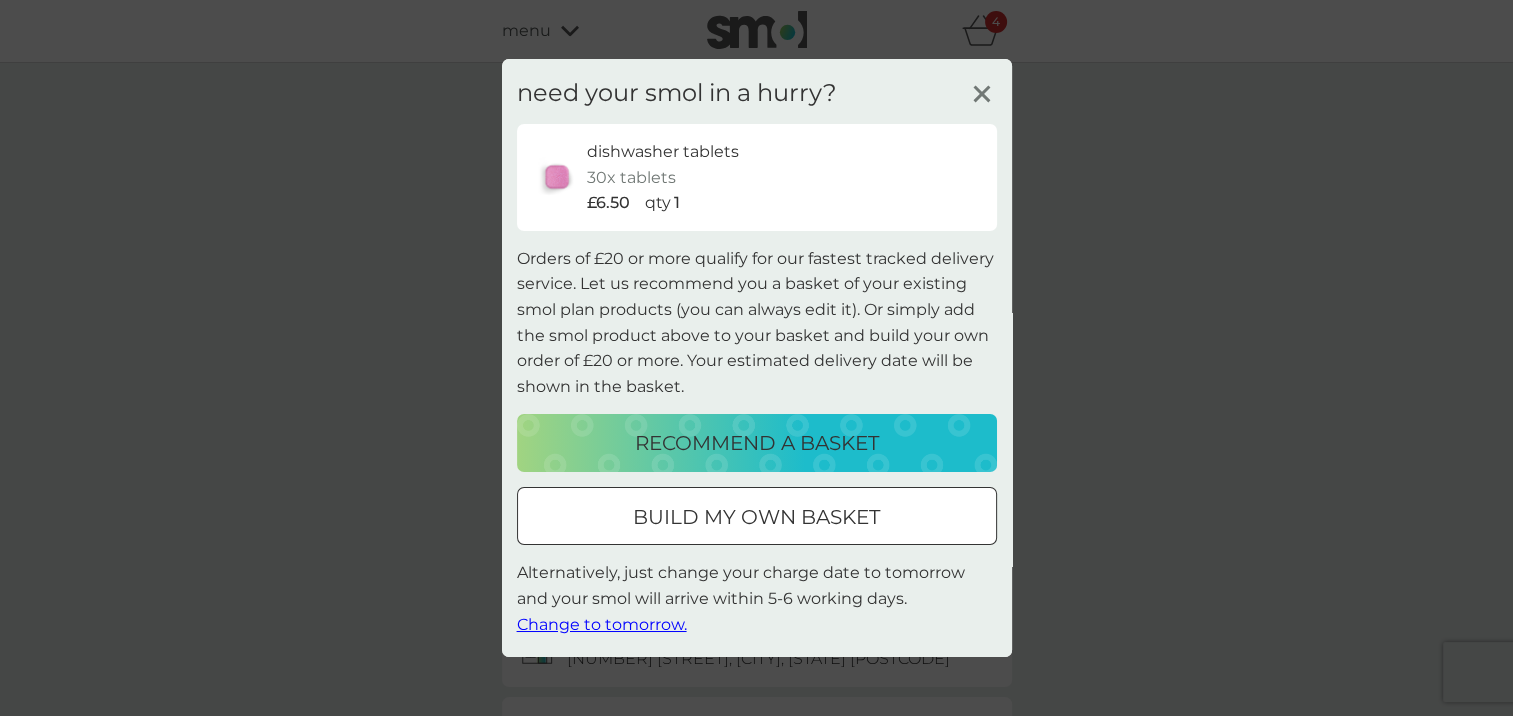 click at bounding box center [757, 517] 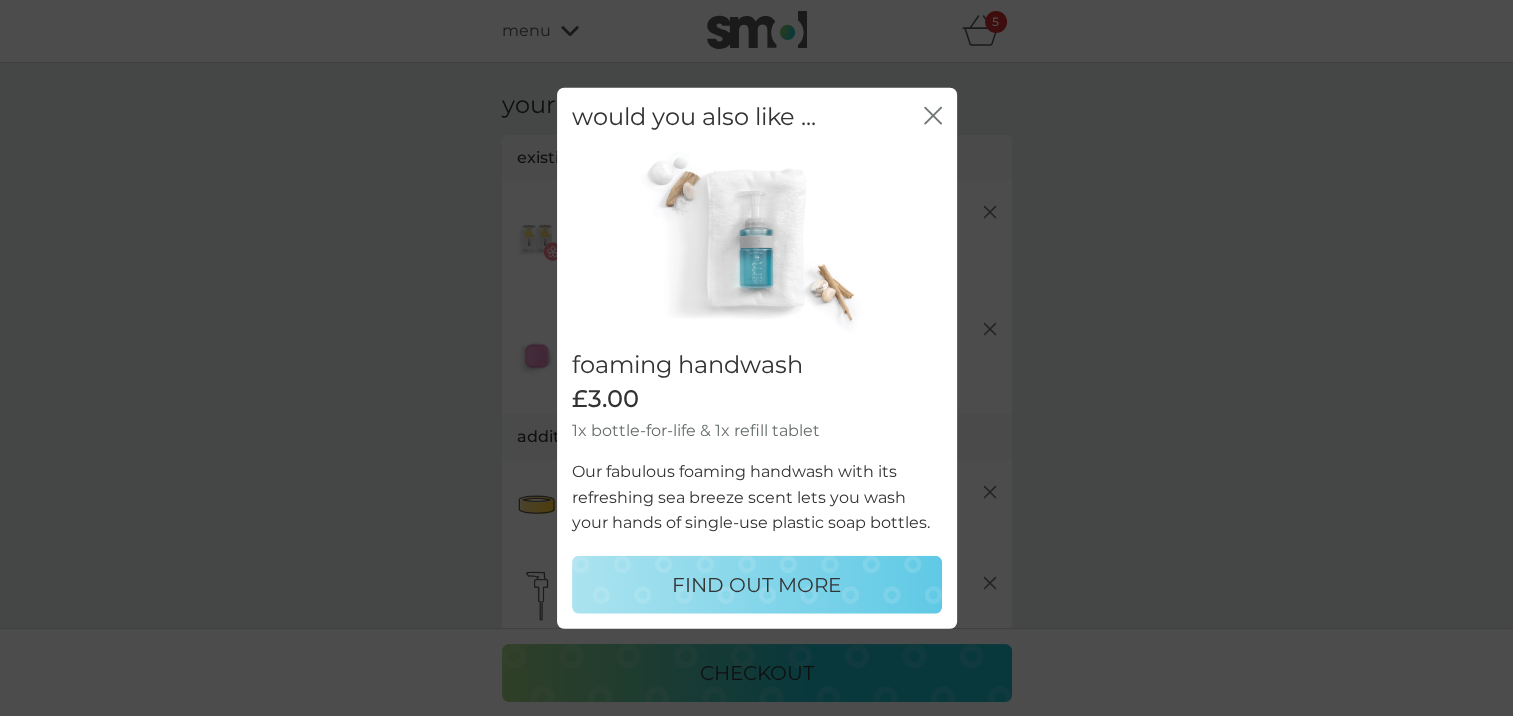 click on "FIND OUT MORE" at bounding box center (756, 584) 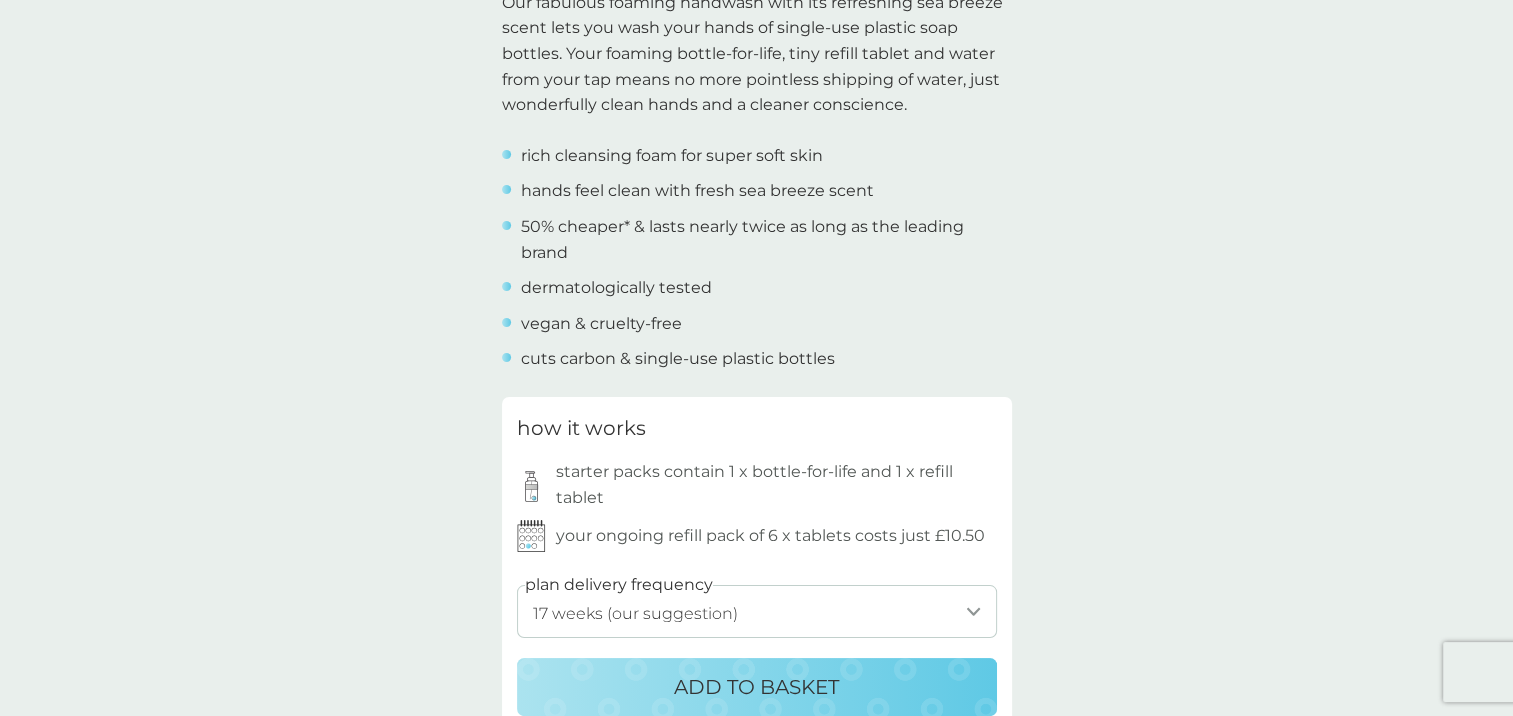 scroll, scrollTop: 800, scrollLeft: 0, axis: vertical 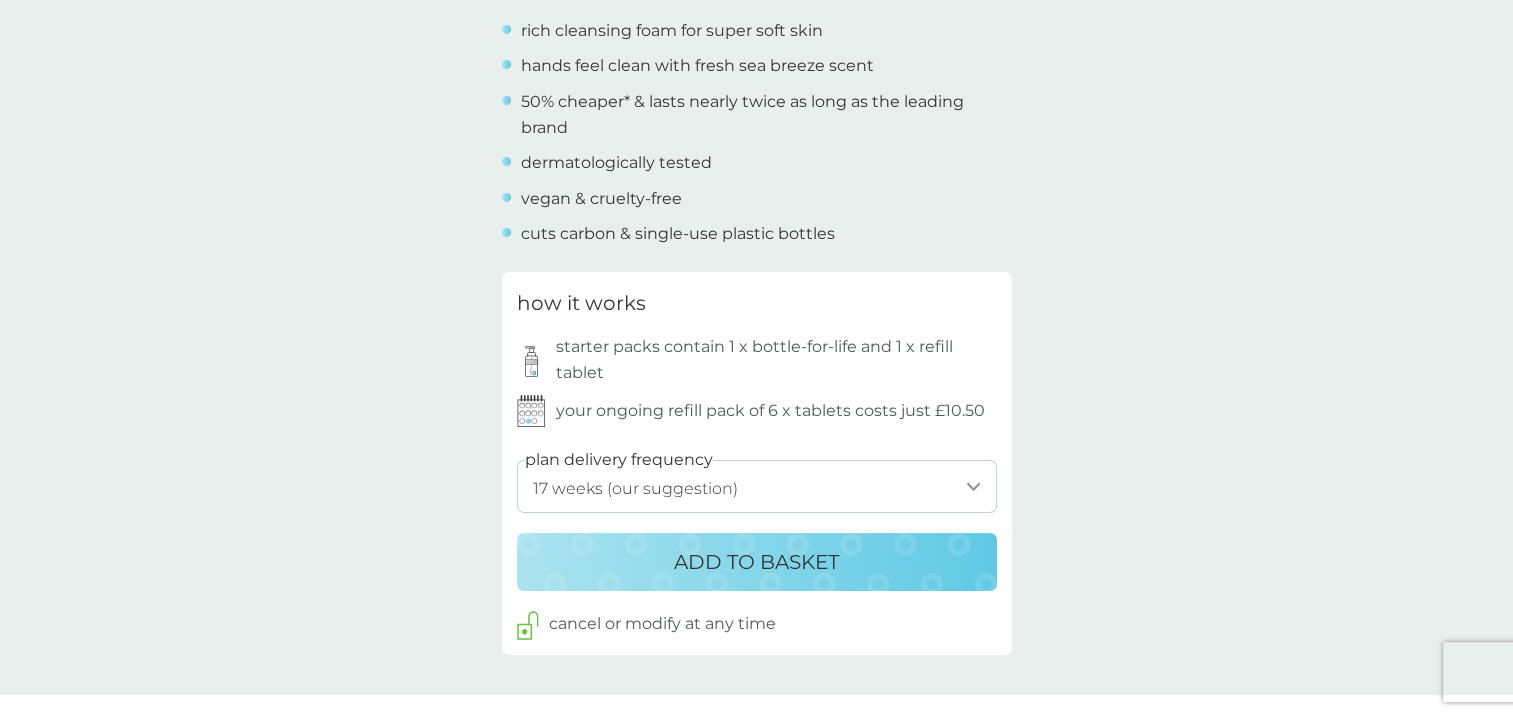 click on "1 week  2 weeks  3 weeks  4 weeks  5 weeks  6 weeks  7 weeks  8 weeks  9 weeks  10 weeks  11 weeks  12 weeks  13 weeks  14 weeks  15 weeks  16 weeks  17 weeks (our suggestion) 18 weeks  19 weeks  20 weeks  21 weeks  22 weeks  23 weeks  24 weeks  25 weeks  26 weeks" at bounding box center (757, 486) 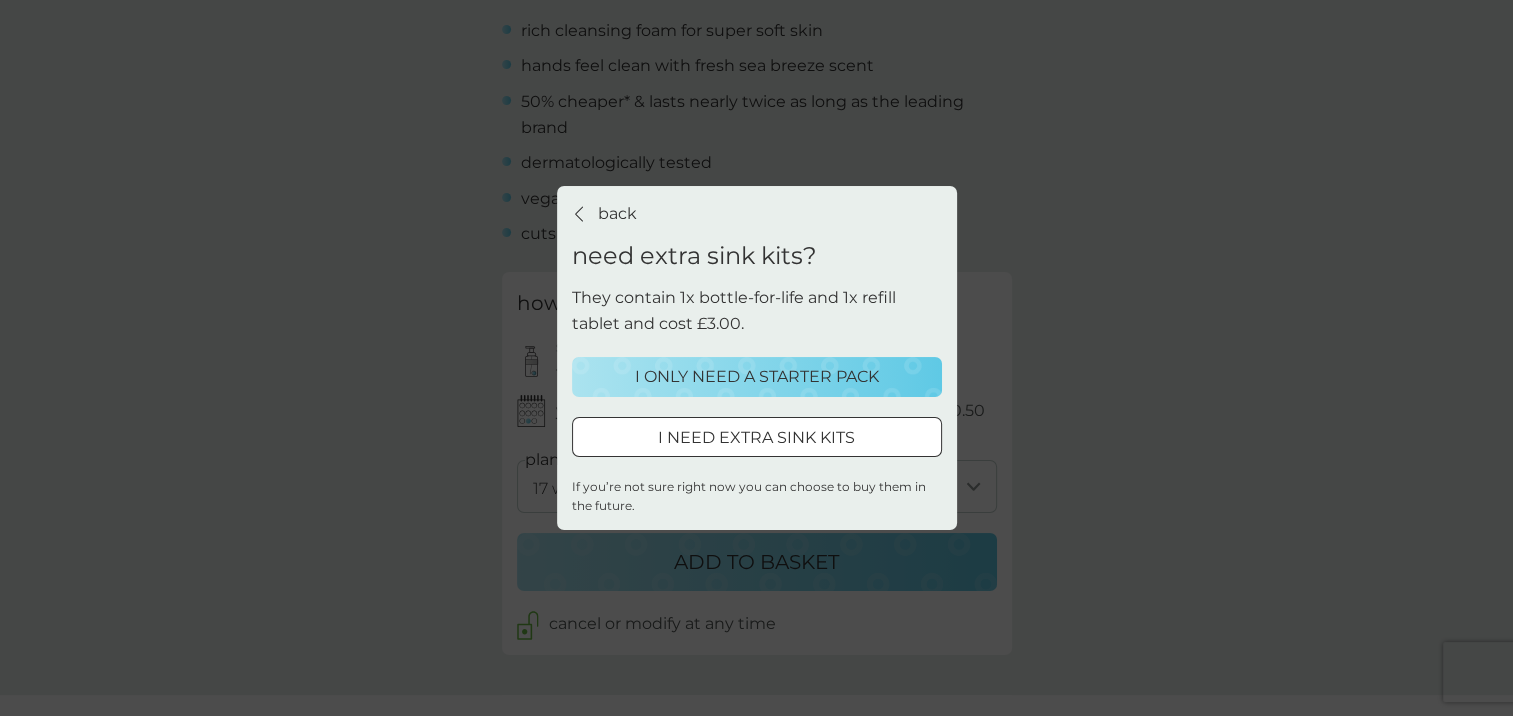 click on "I ONLY NEED A STARTER PACK" at bounding box center (757, 377) 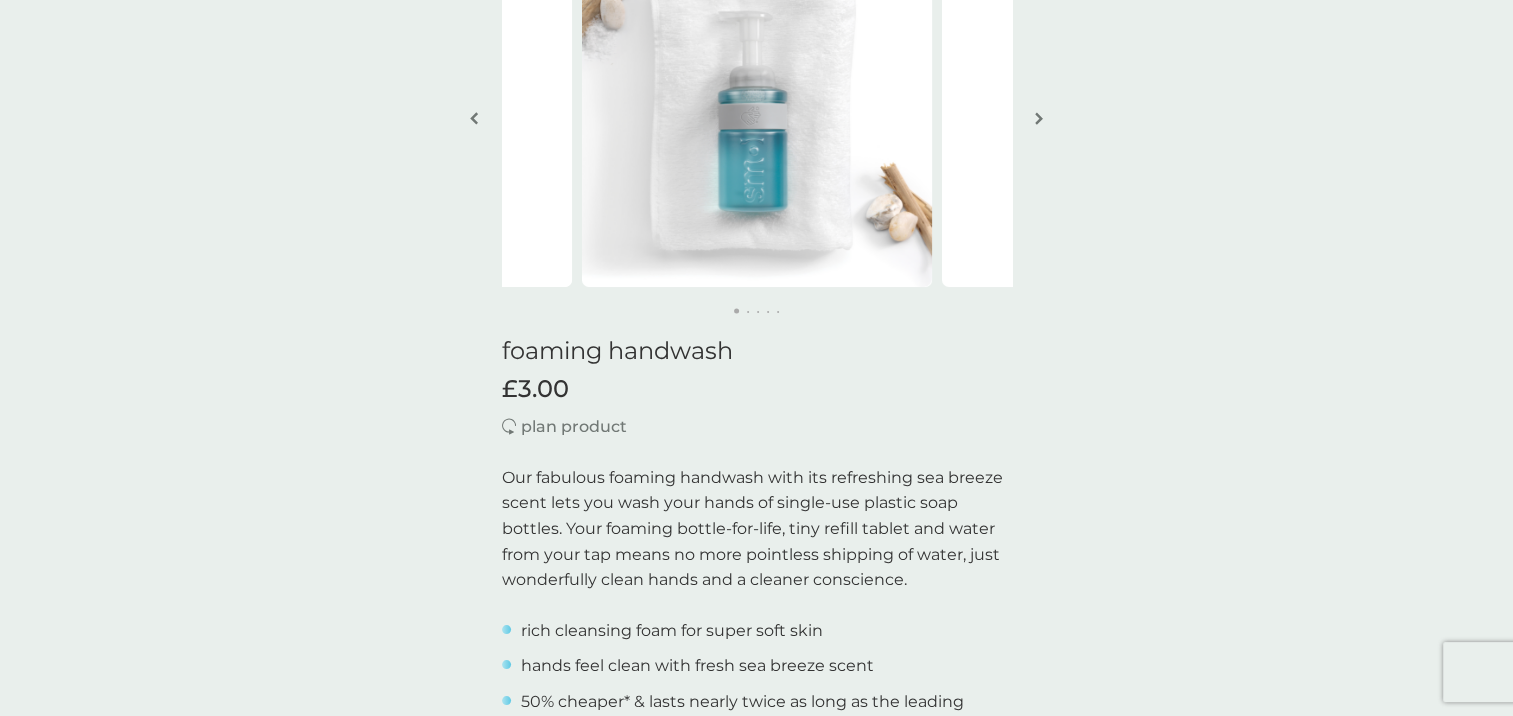 scroll, scrollTop: 174, scrollLeft: 0, axis: vertical 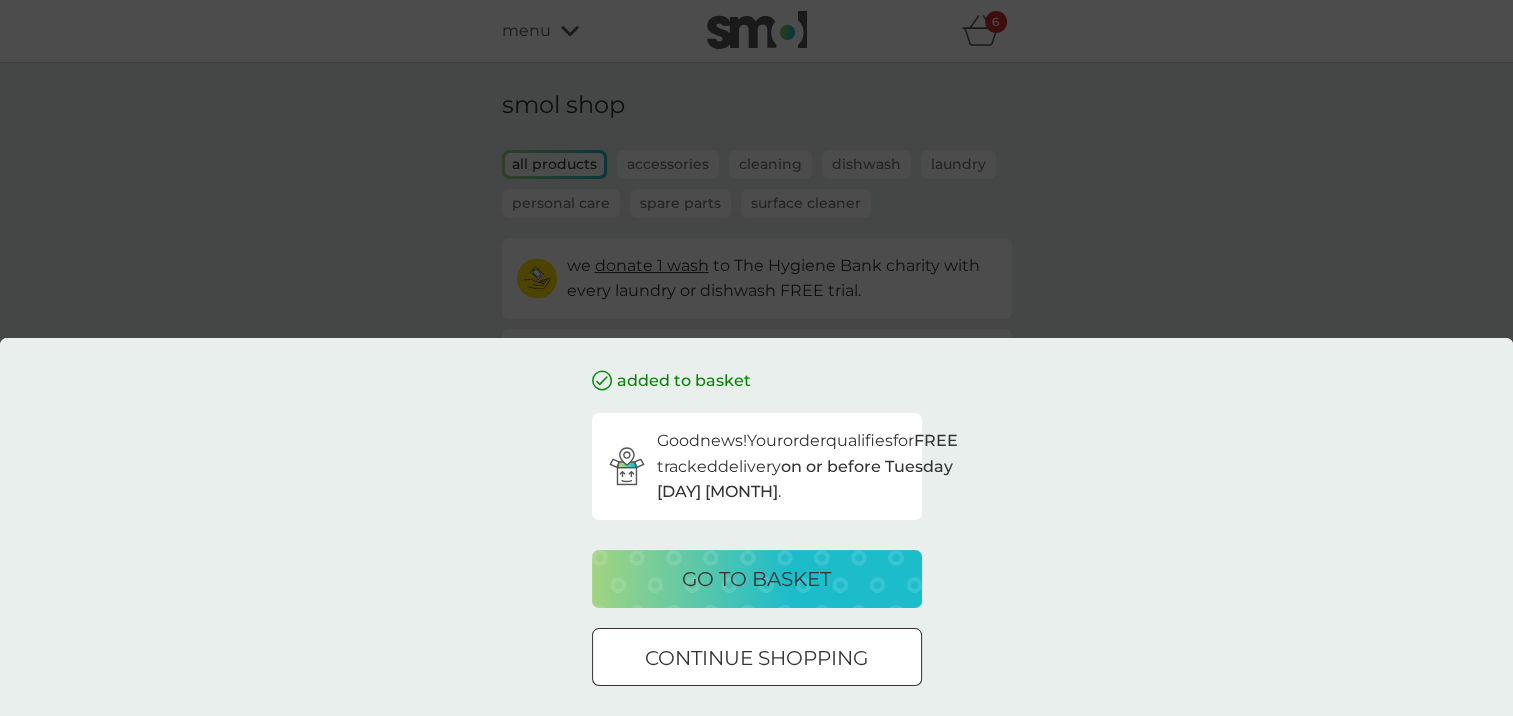 click on "go to basket" at bounding box center (756, 579) 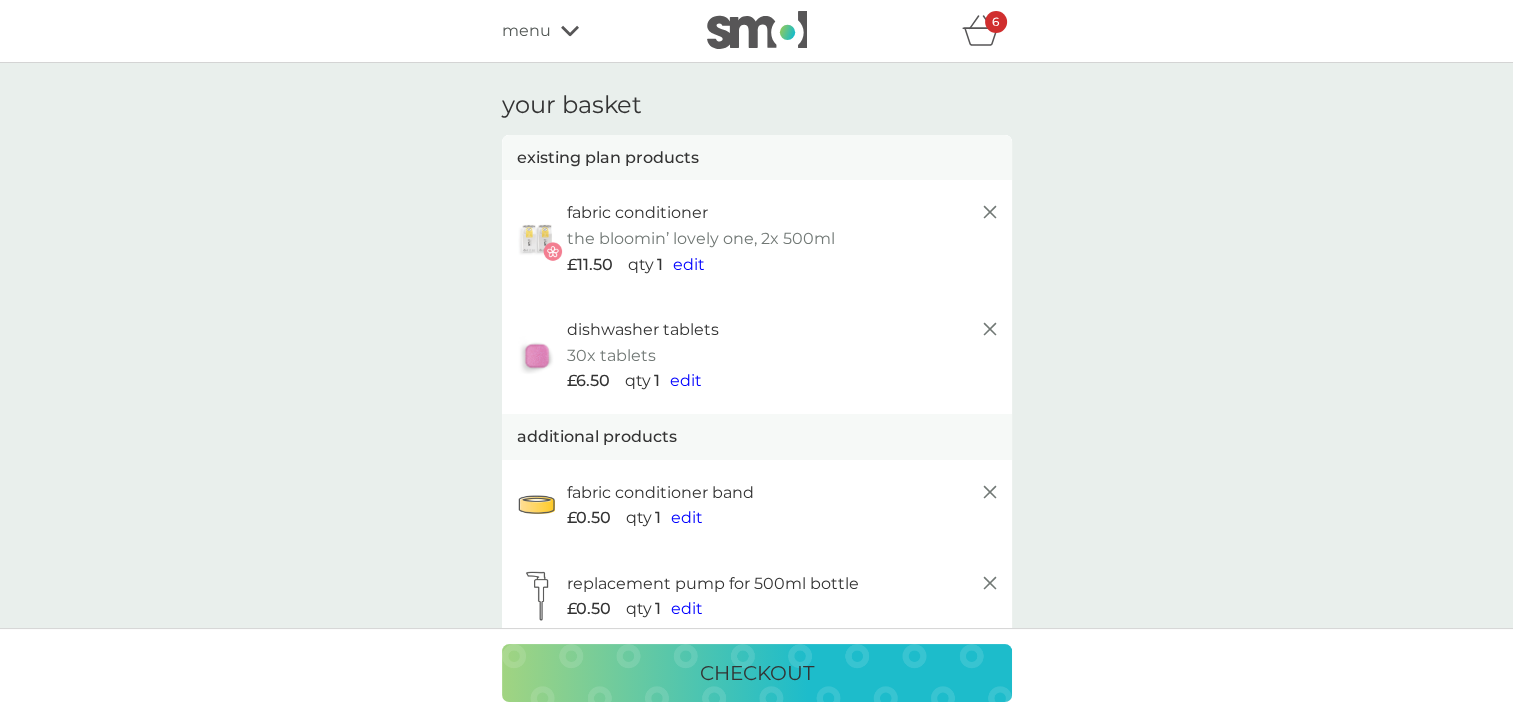 click on "edit" at bounding box center (689, 264) 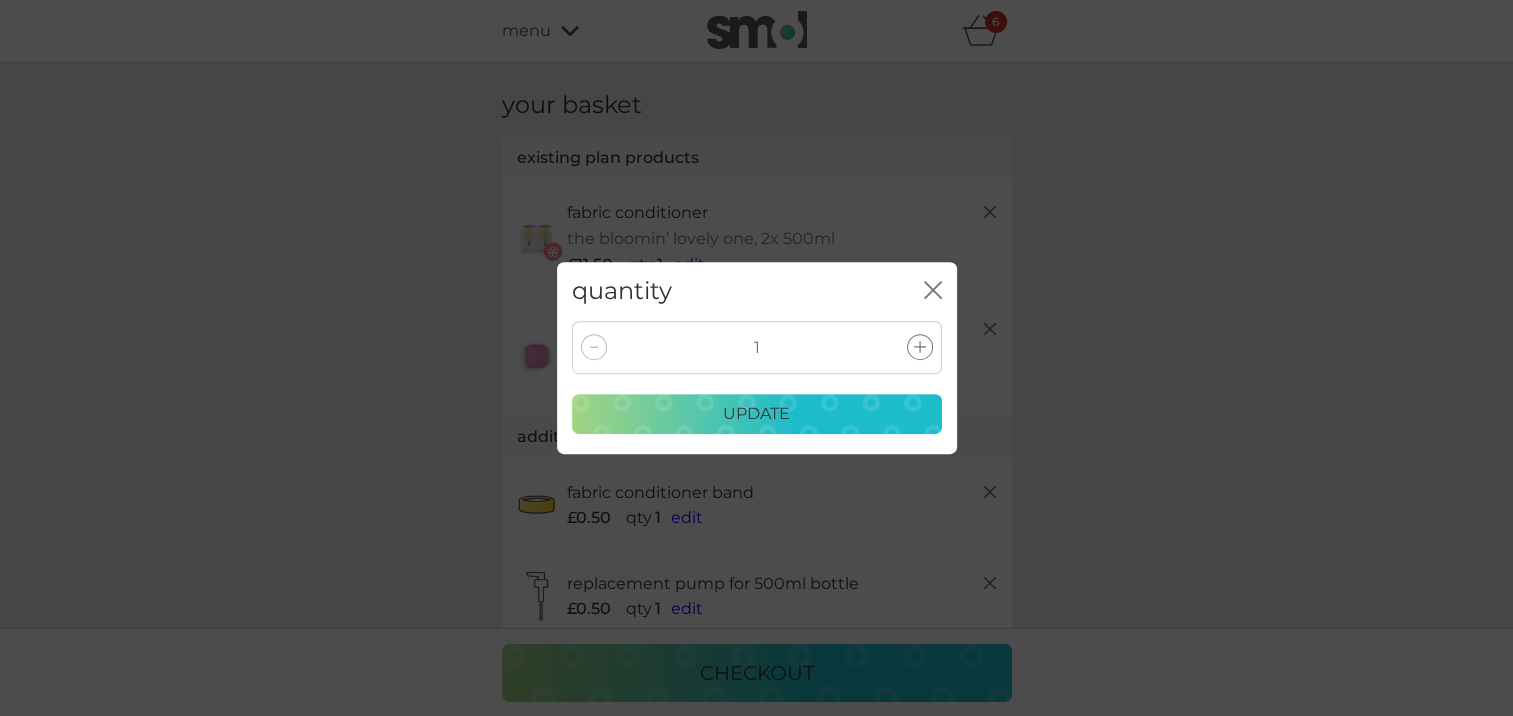 click on "update" at bounding box center [757, 414] 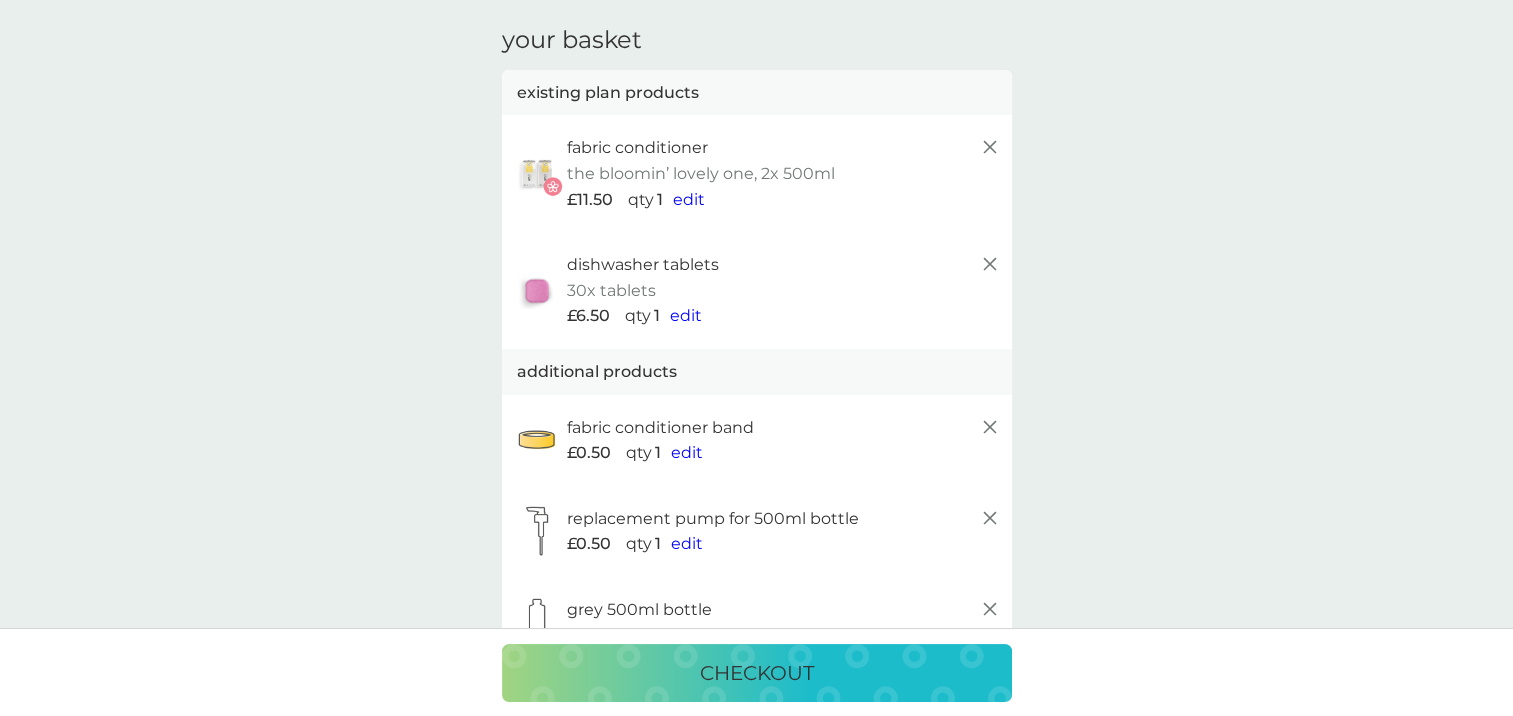 scroll, scrollTop: 100, scrollLeft: 0, axis: vertical 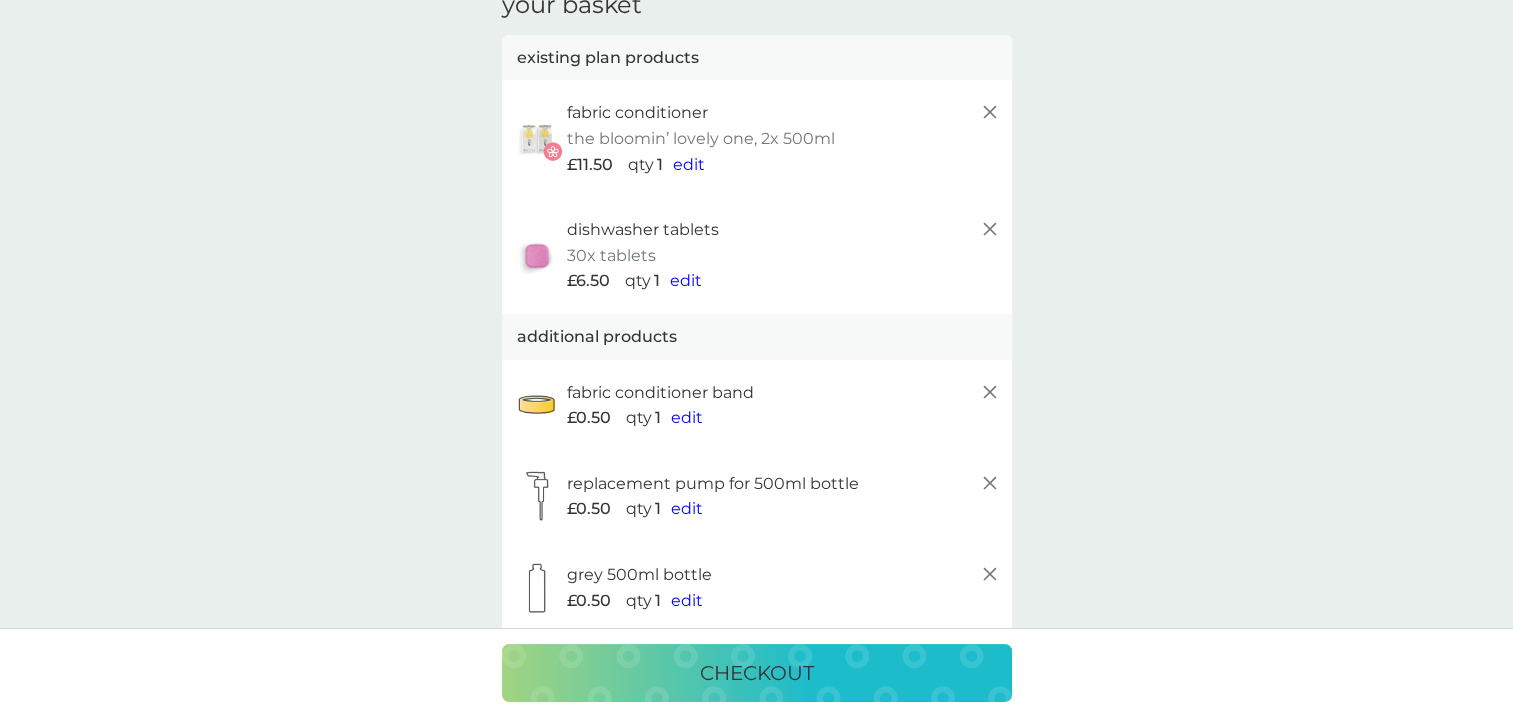 click 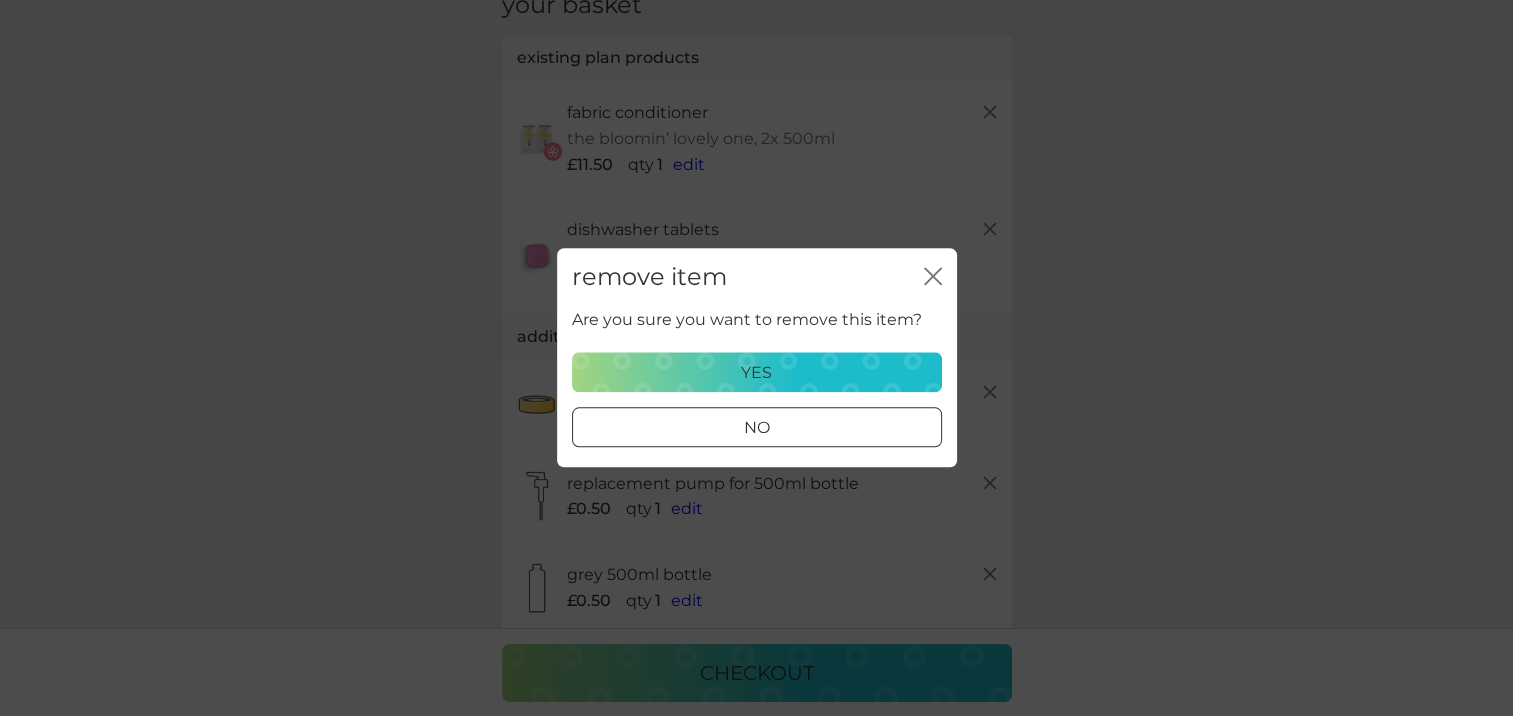 click on "yes" at bounding box center [757, 373] 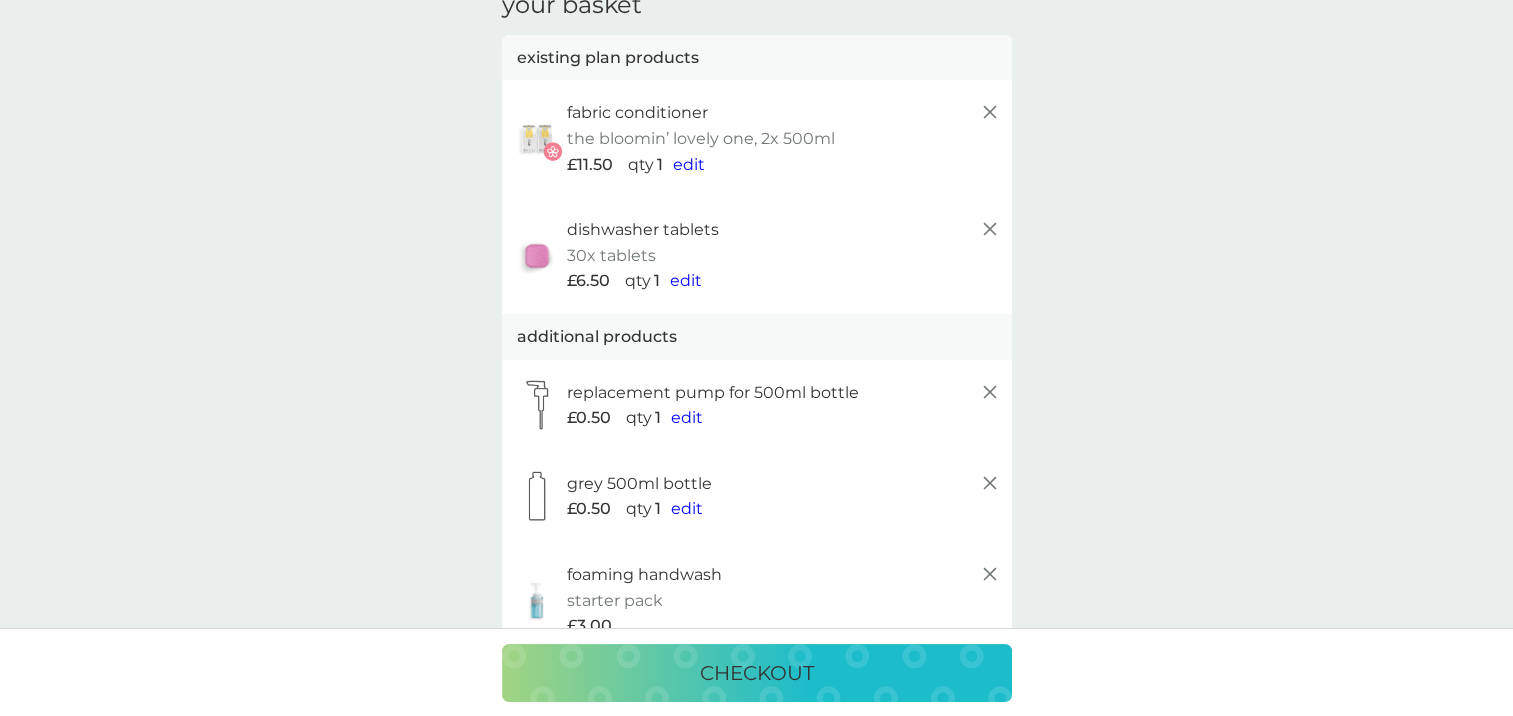 click 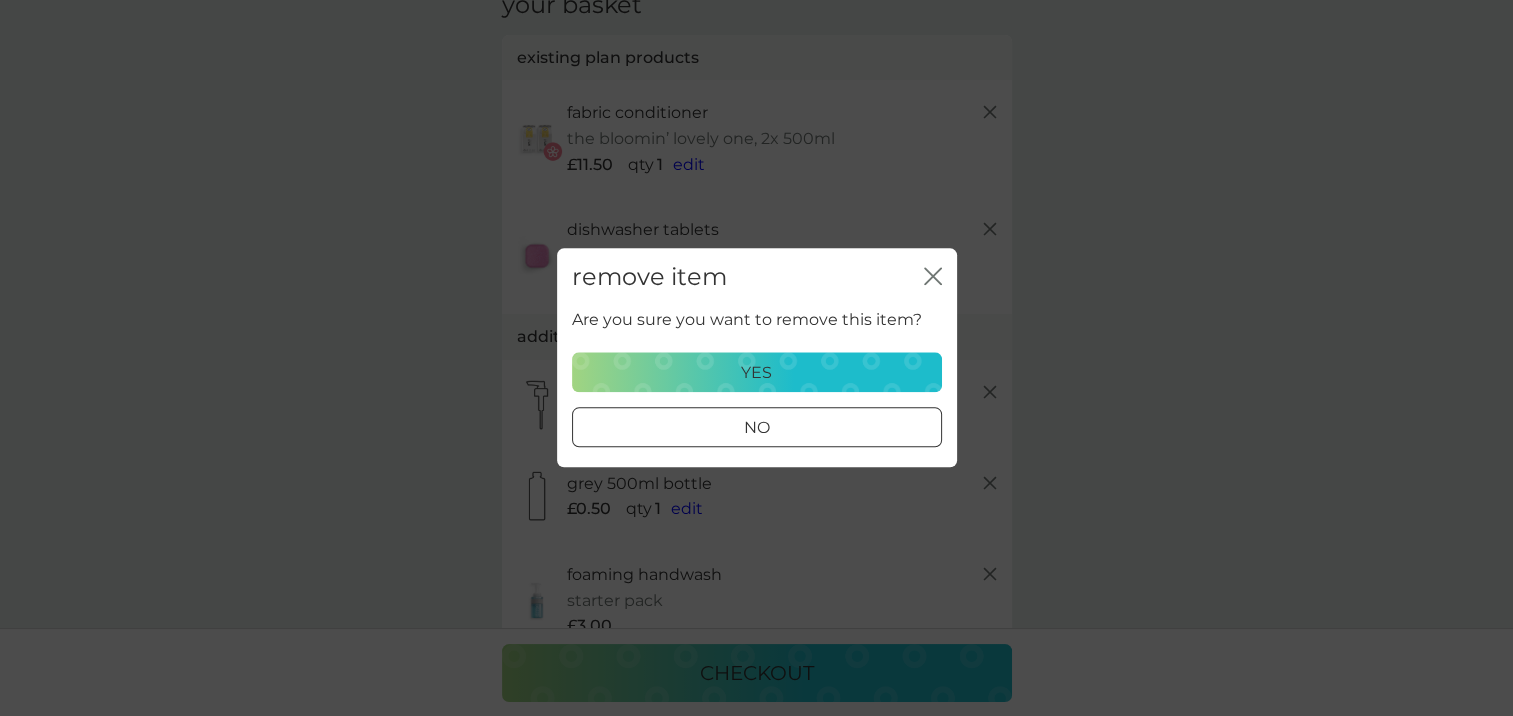 click on "yes" at bounding box center [757, 373] 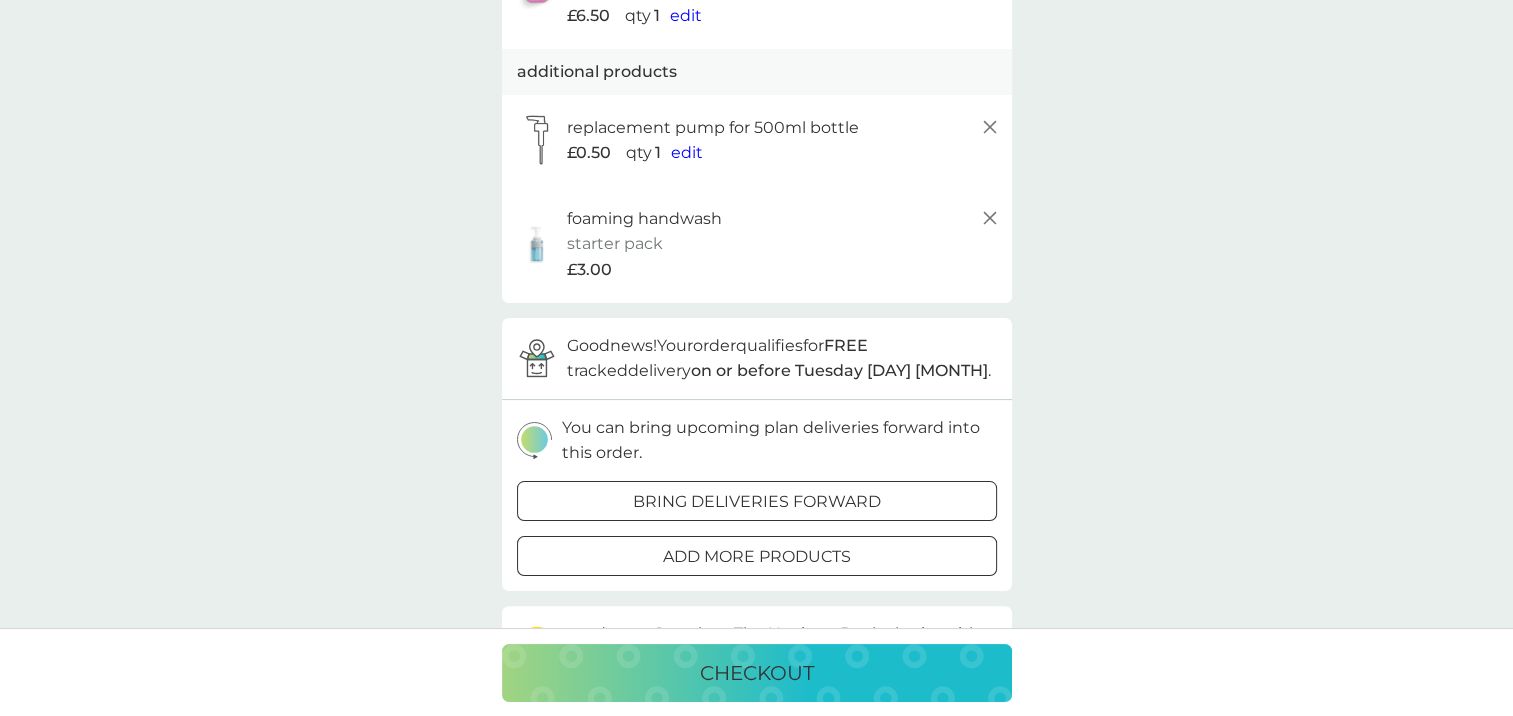scroll, scrollTop: 400, scrollLeft: 0, axis: vertical 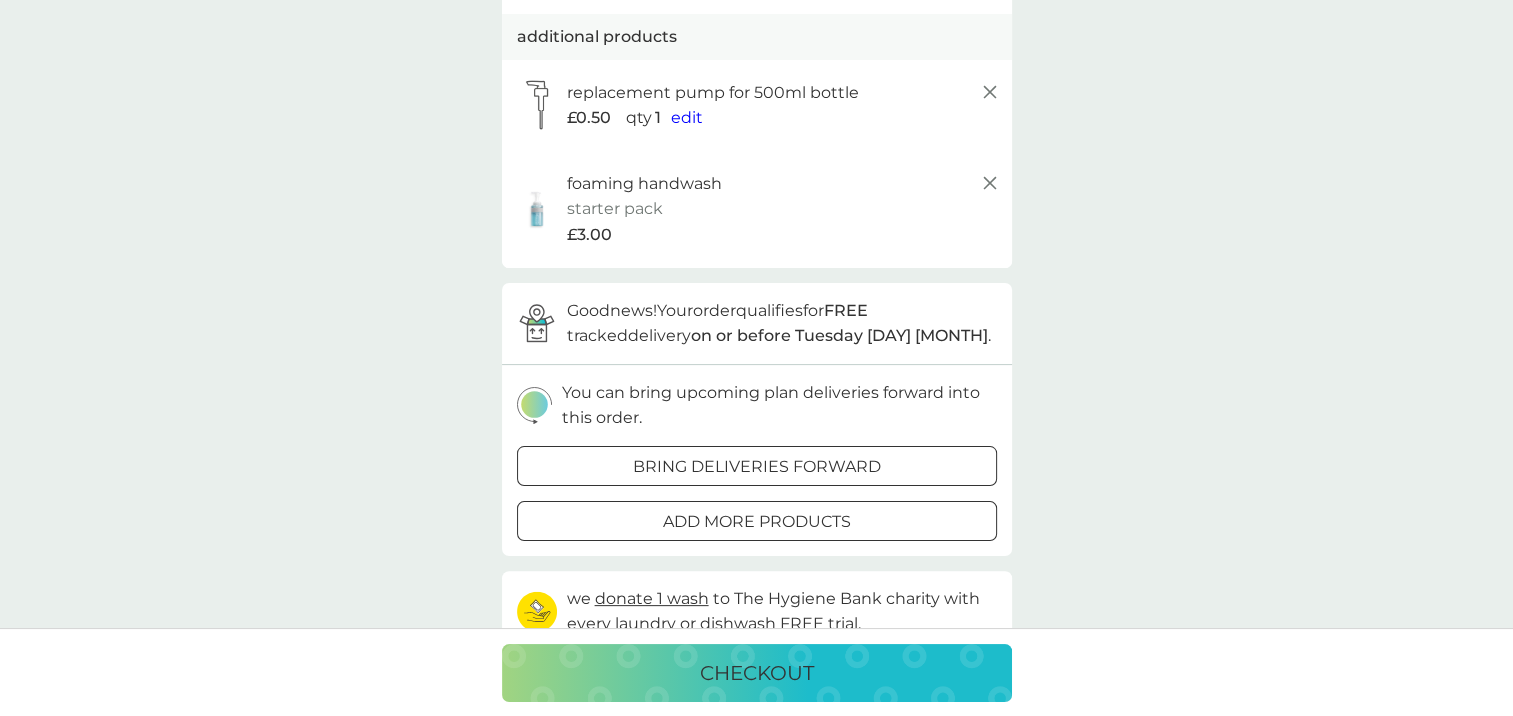 click on "add more products" at bounding box center (757, 522) 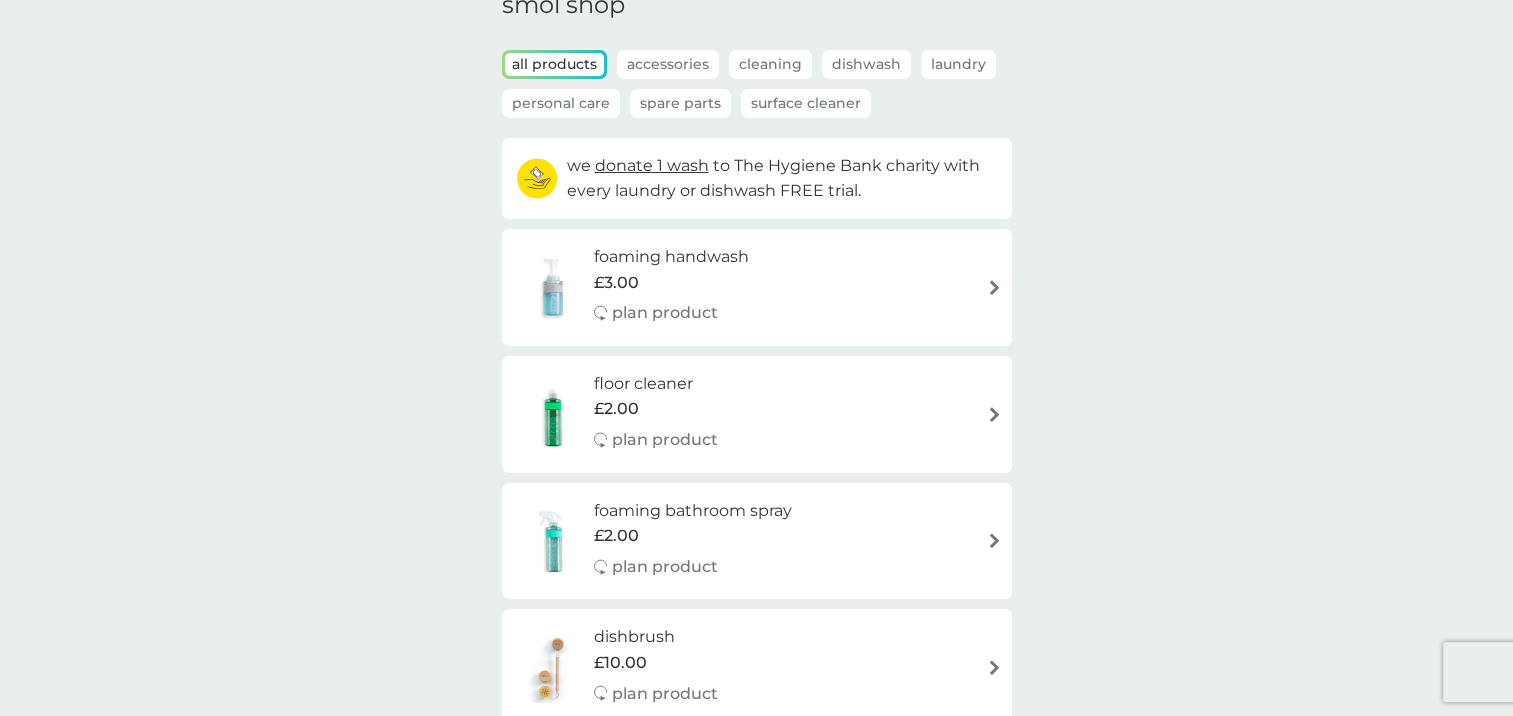 scroll, scrollTop: 200, scrollLeft: 0, axis: vertical 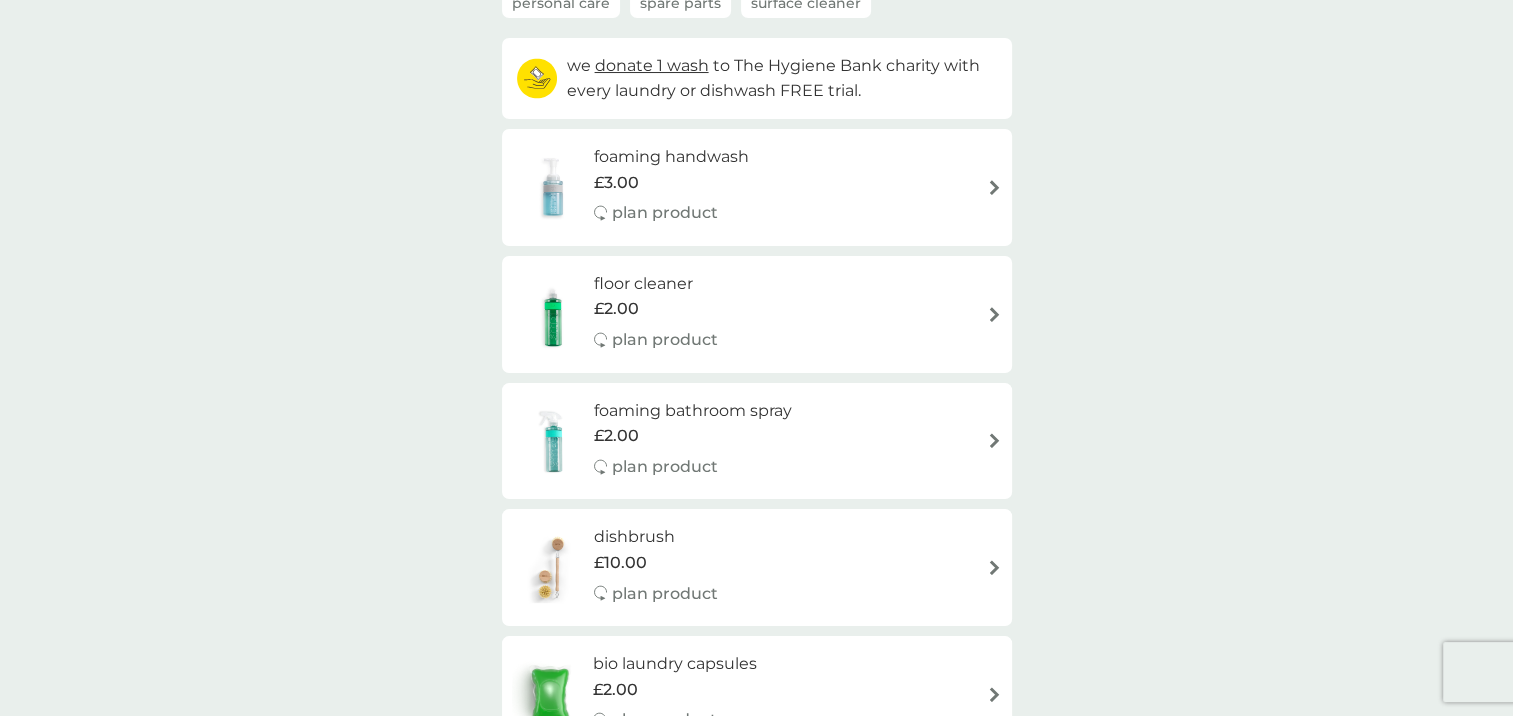 click on "floor cleaner £2.00 plan product" at bounding box center (757, 314) 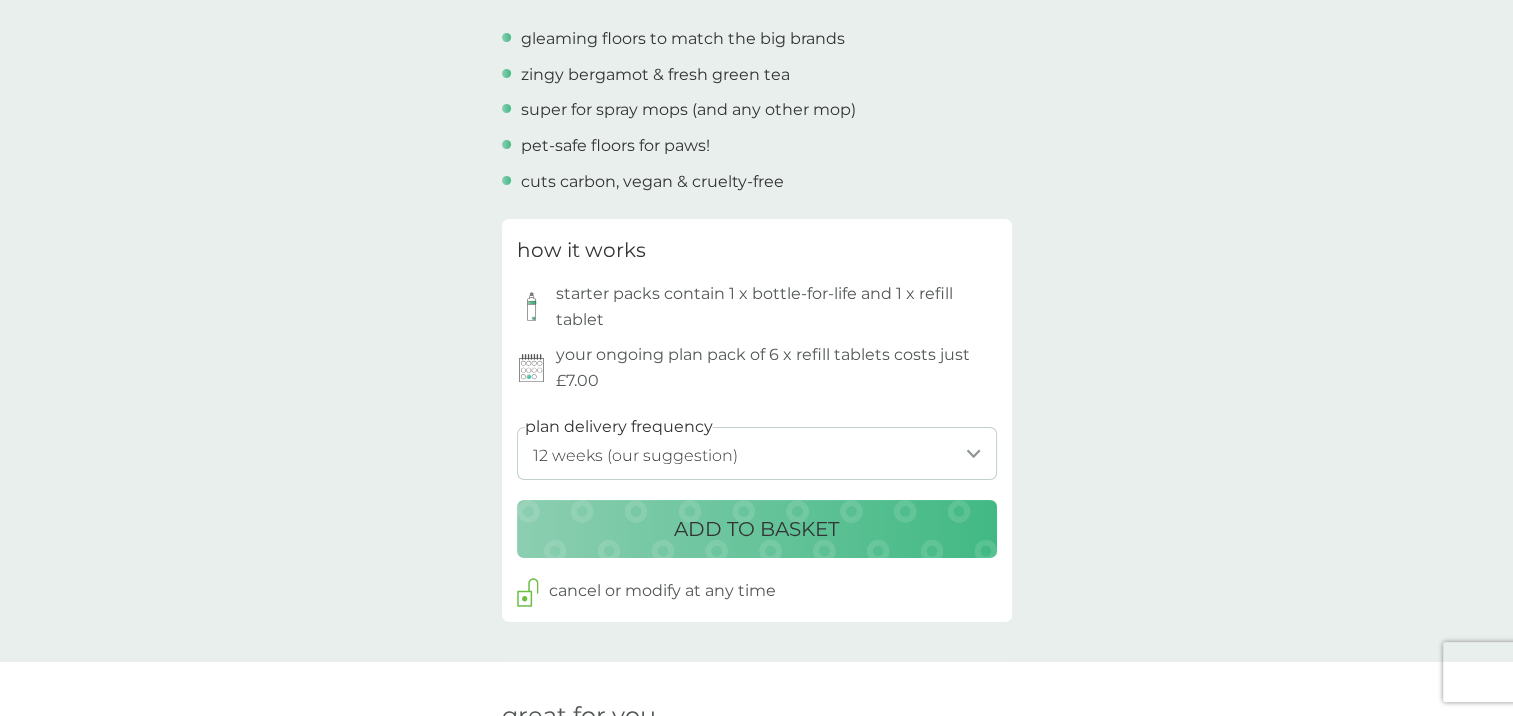 scroll, scrollTop: 800, scrollLeft: 0, axis: vertical 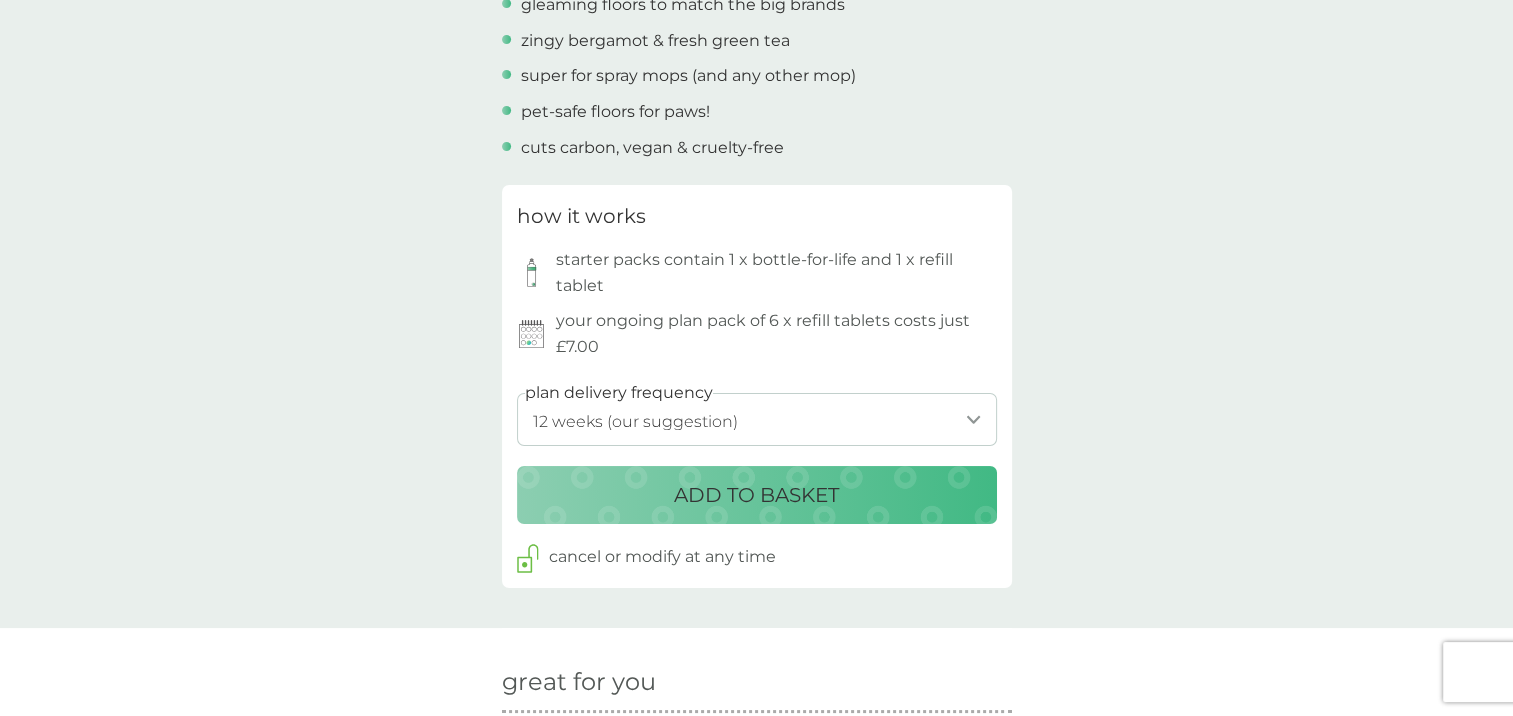 click on "1 week  2 weeks  3 weeks  4 weeks  5 weeks  6 weeks  7 weeks  8 weeks  9 weeks  10 weeks  11 weeks  12 weeks (our suggestion) 13 weeks  14 weeks  15 weeks  16 weeks  17 weeks  18 weeks  19 weeks  20 weeks  21 weeks  22 weeks  23 weeks  24 weeks  25 weeks  26 weeks" at bounding box center (757, 419) 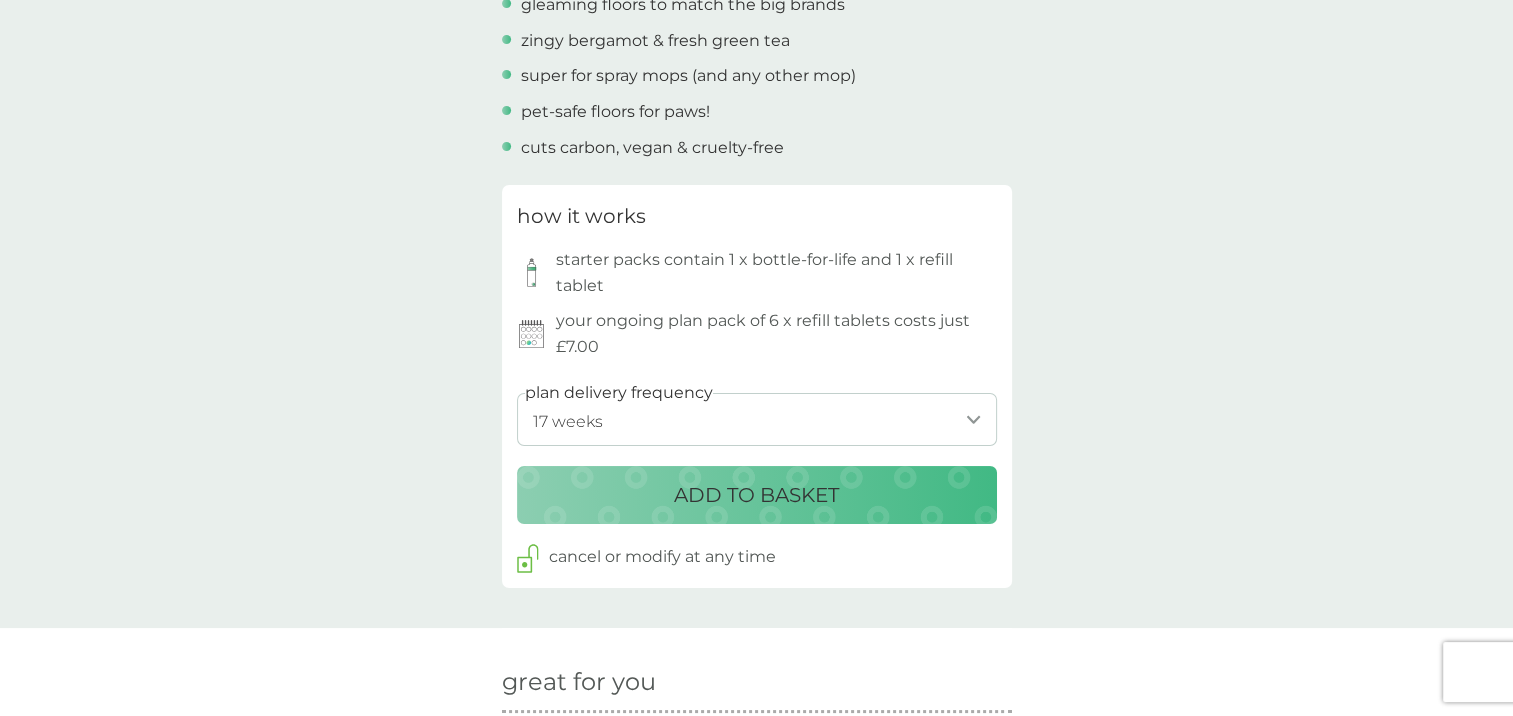 click on "1 week  2 weeks  3 weeks  4 weeks  5 weeks  6 weeks  7 weeks  8 weeks  9 weeks  10 weeks  11 weeks  12 weeks (our suggestion) 13 weeks  14 weeks  15 weeks  16 weeks  17 weeks  18 weeks  19 weeks  20 weeks  21 weeks  22 weeks  23 weeks  24 weeks  25 weeks  26 weeks" at bounding box center [757, 419] 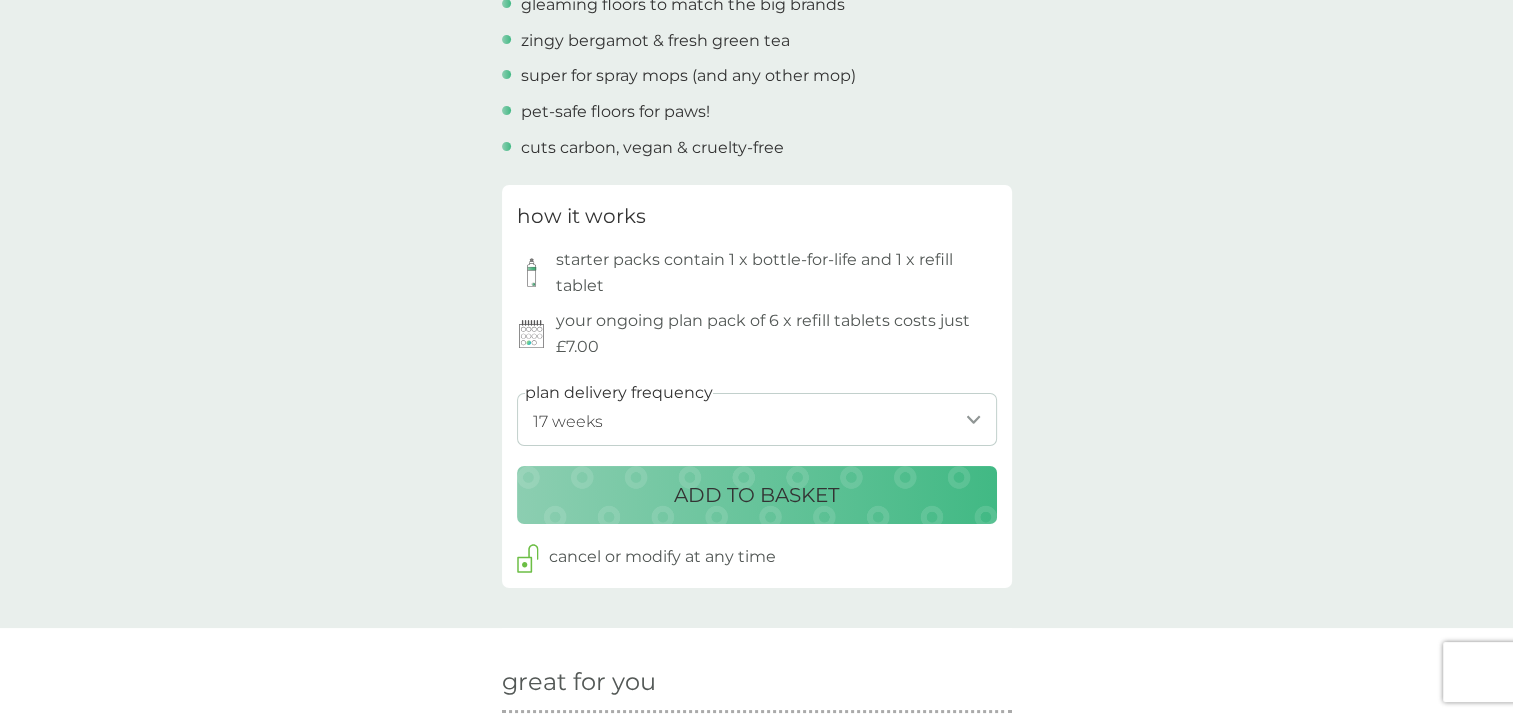 click on "ADD TO BASKET" at bounding box center (757, 495) 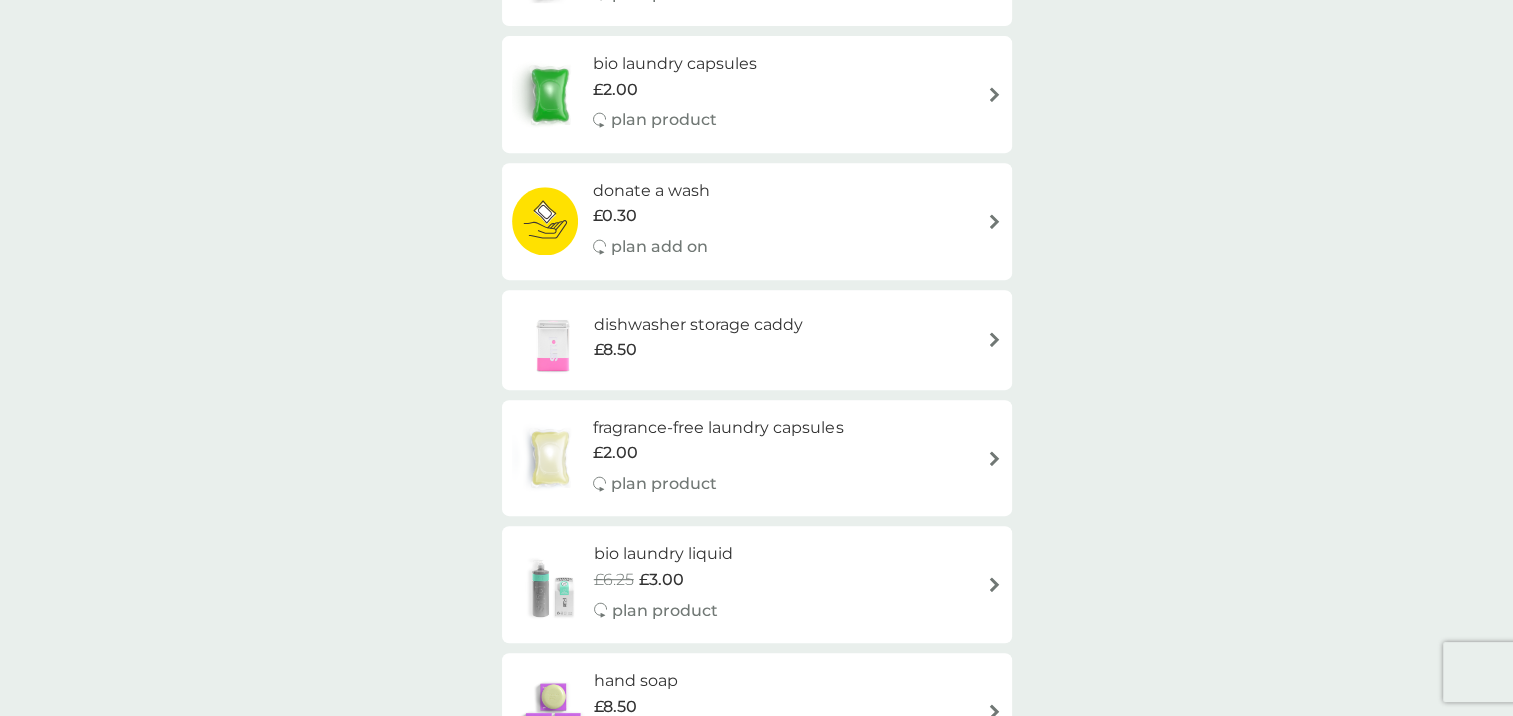 scroll, scrollTop: 0, scrollLeft: 0, axis: both 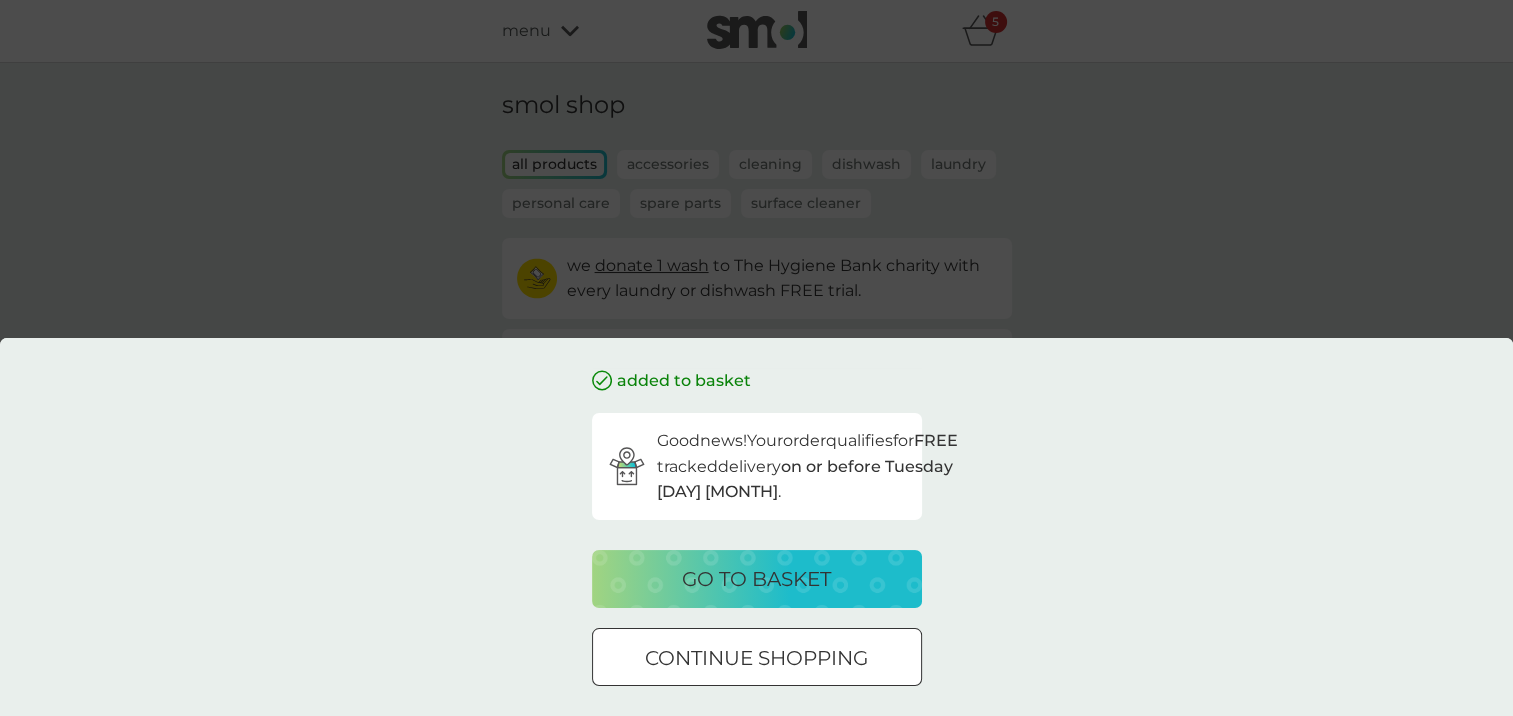 click on "continue shopping" at bounding box center [756, 658] 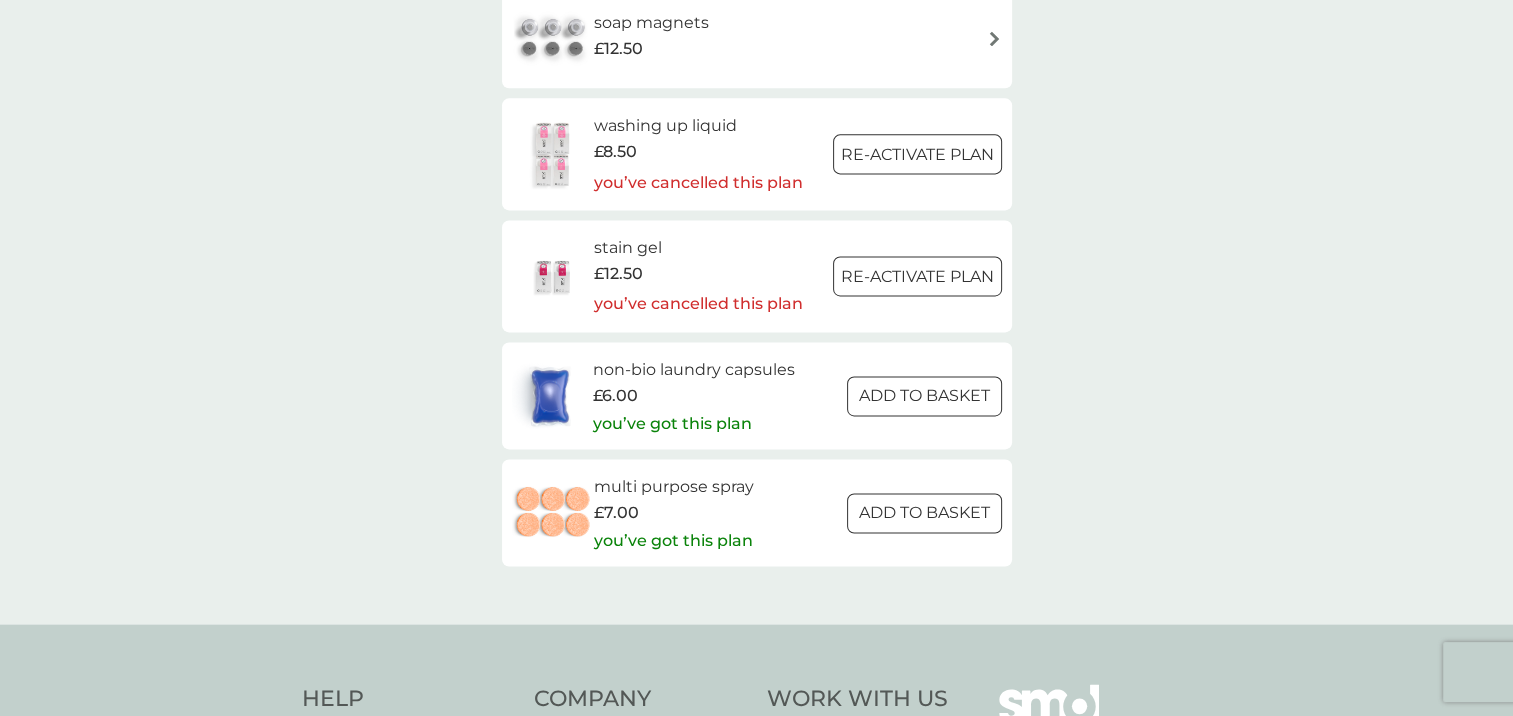 scroll, scrollTop: 2800, scrollLeft: 0, axis: vertical 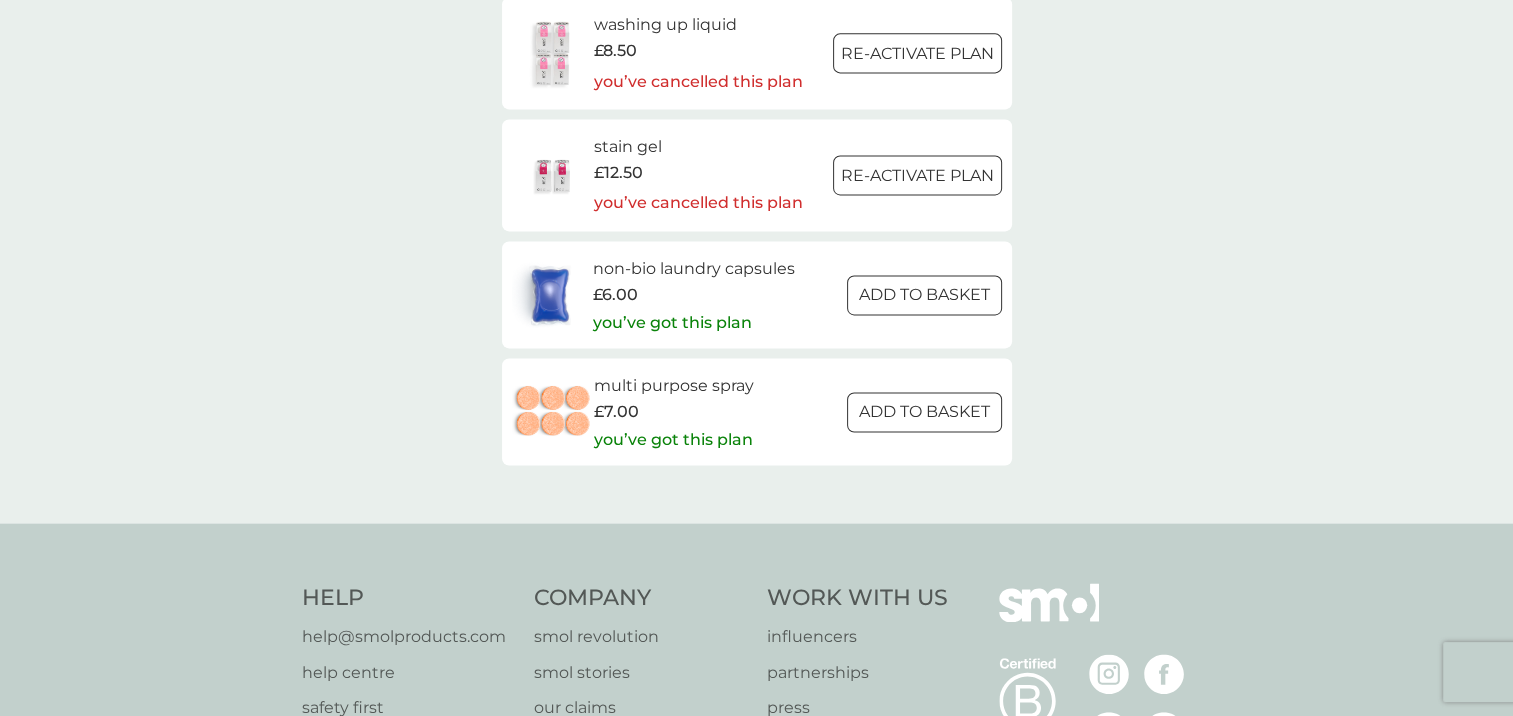 click on "ADD TO BASKET" at bounding box center [924, 295] 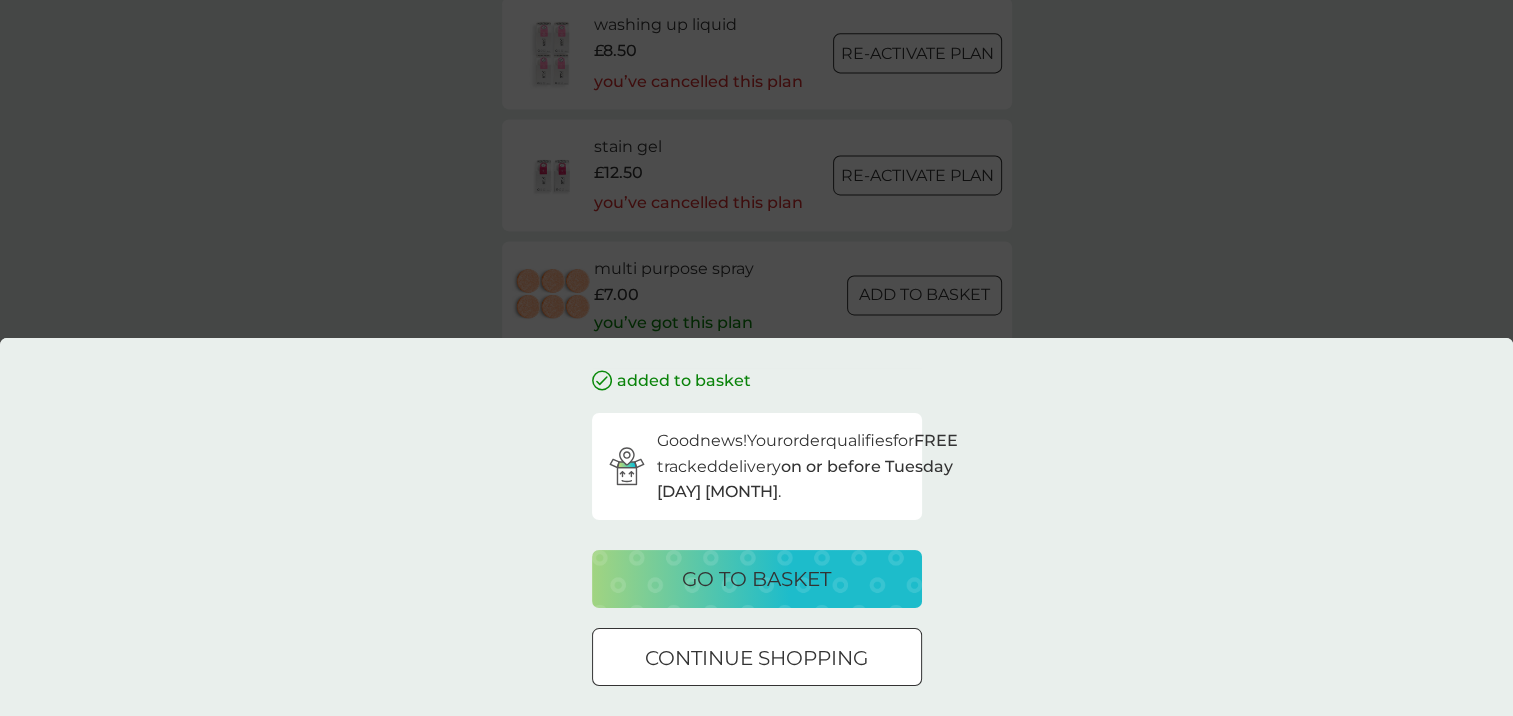 click on "go to basket" at bounding box center (756, 579) 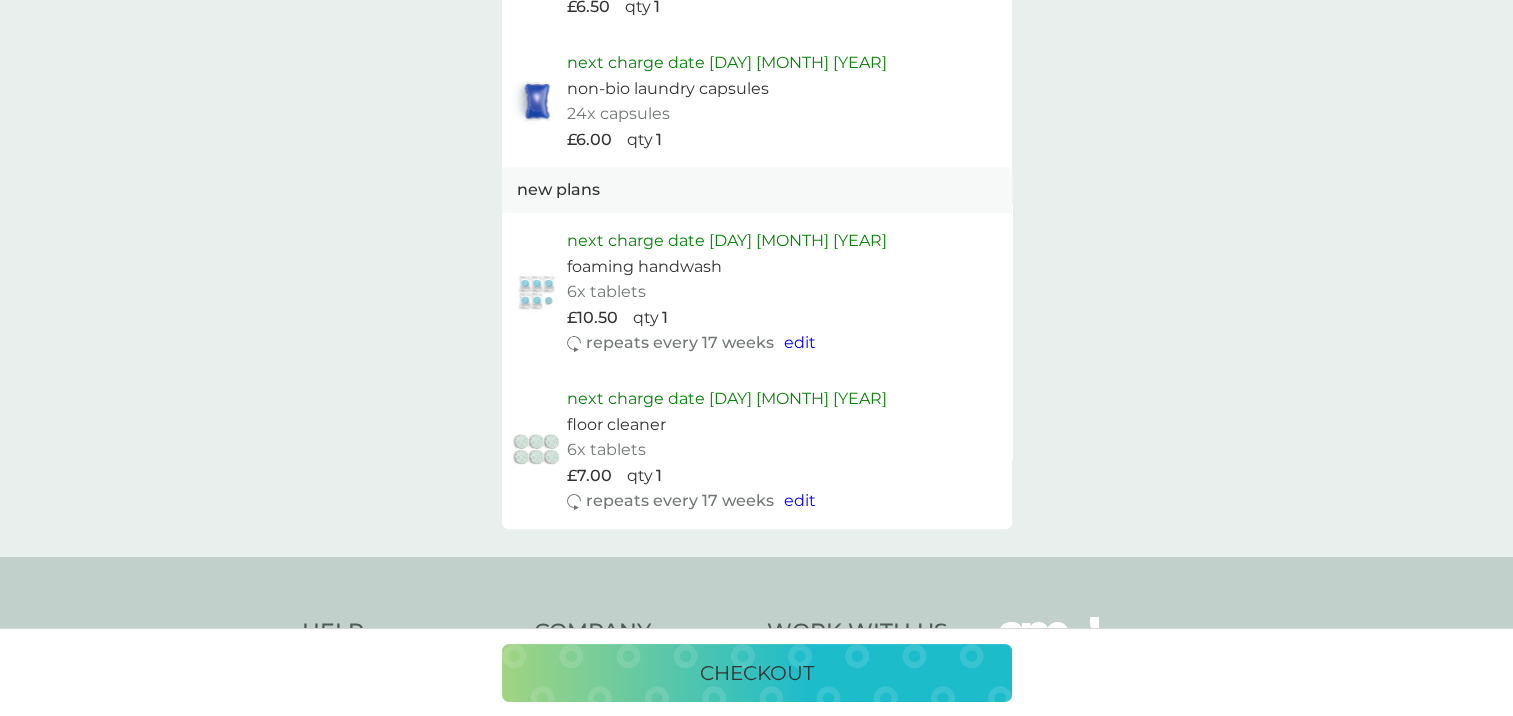 scroll, scrollTop: 1900, scrollLeft: 0, axis: vertical 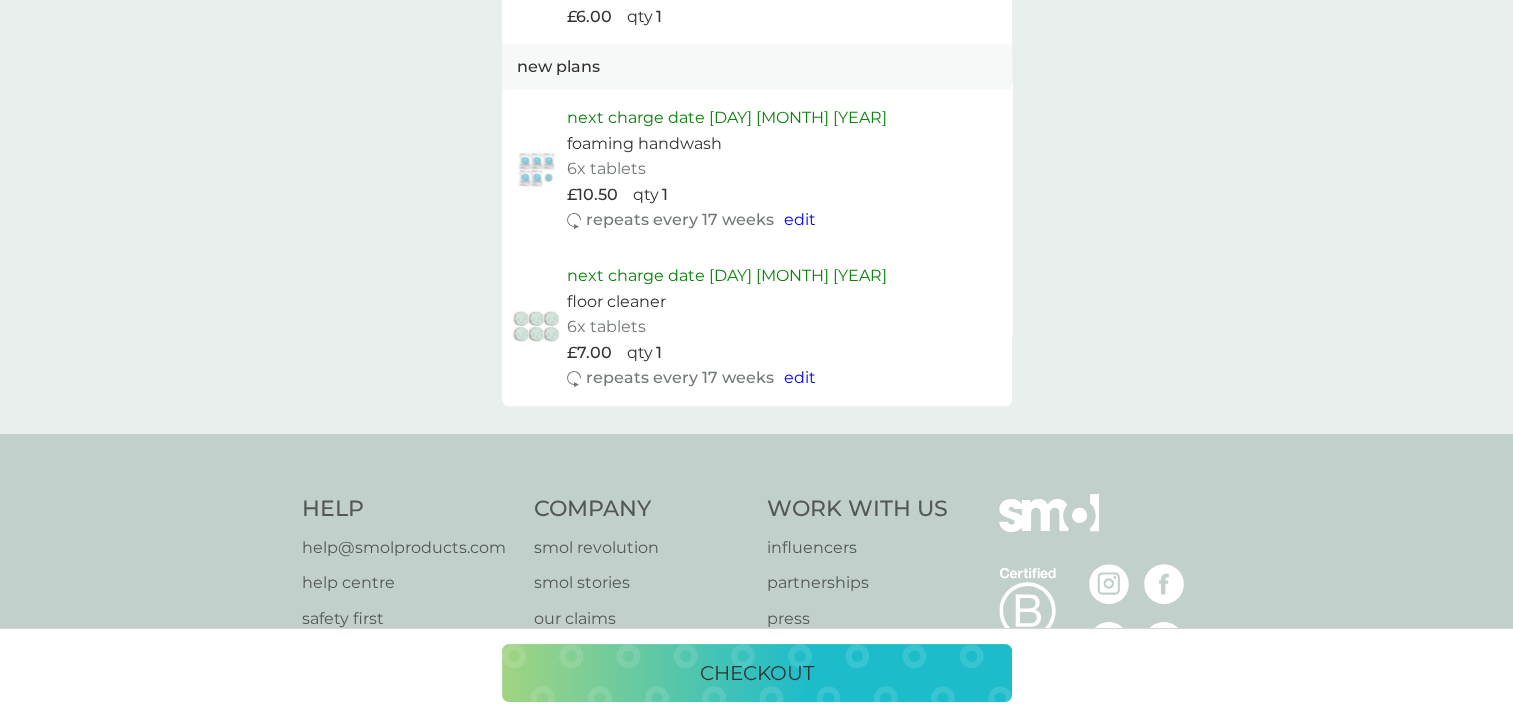 click on "checkout" at bounding box center (757, 673) 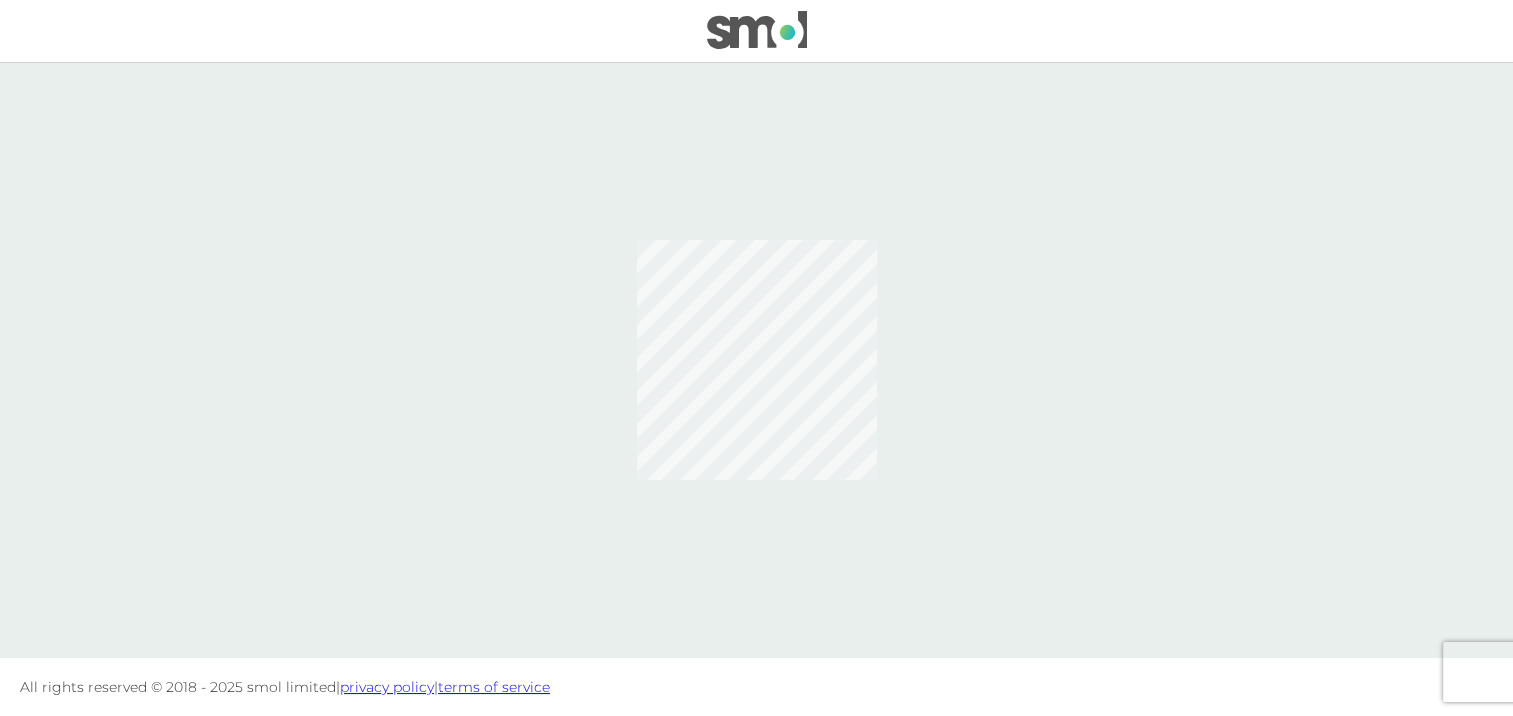 scroll, scrollTop: 0, scrollLeft: 0, axis: both 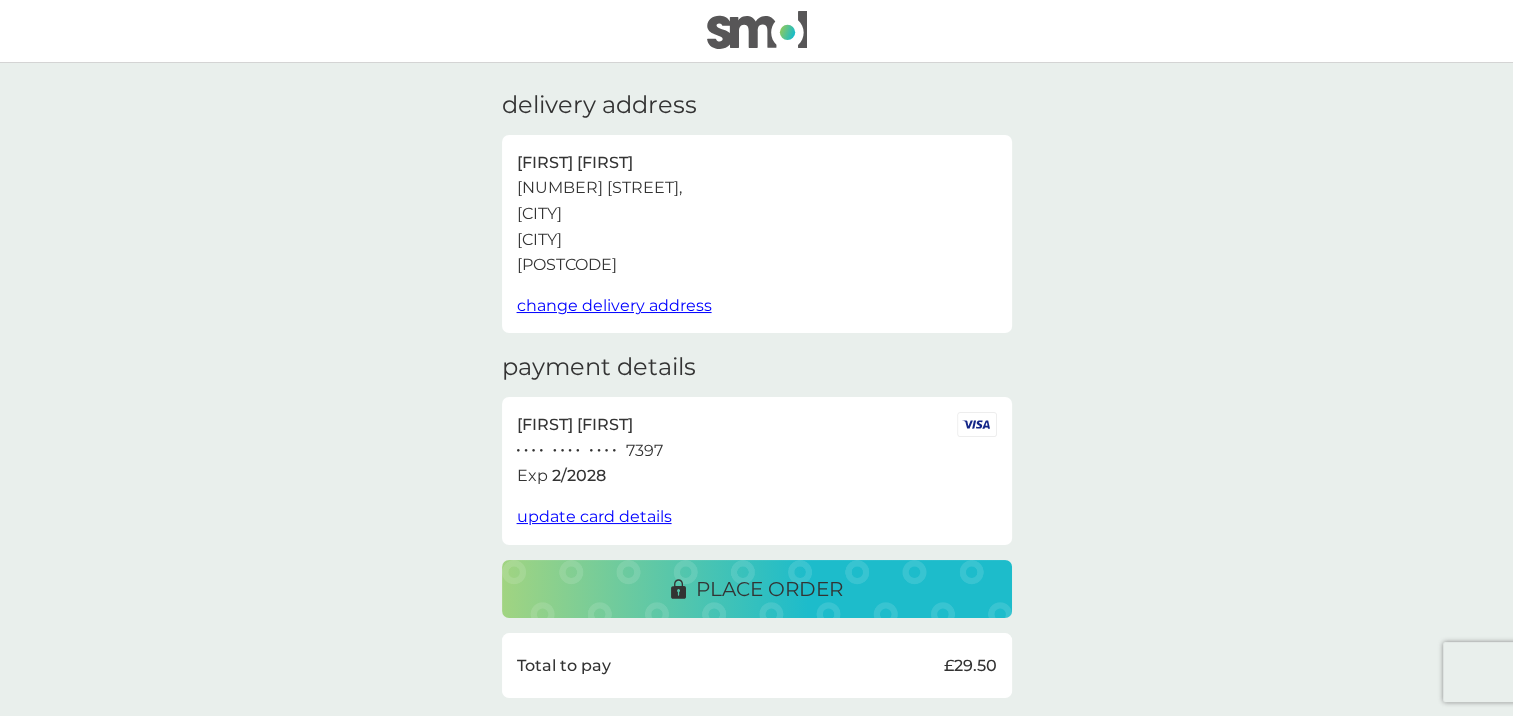 click on "place order" at bounding box center [769, 589] 